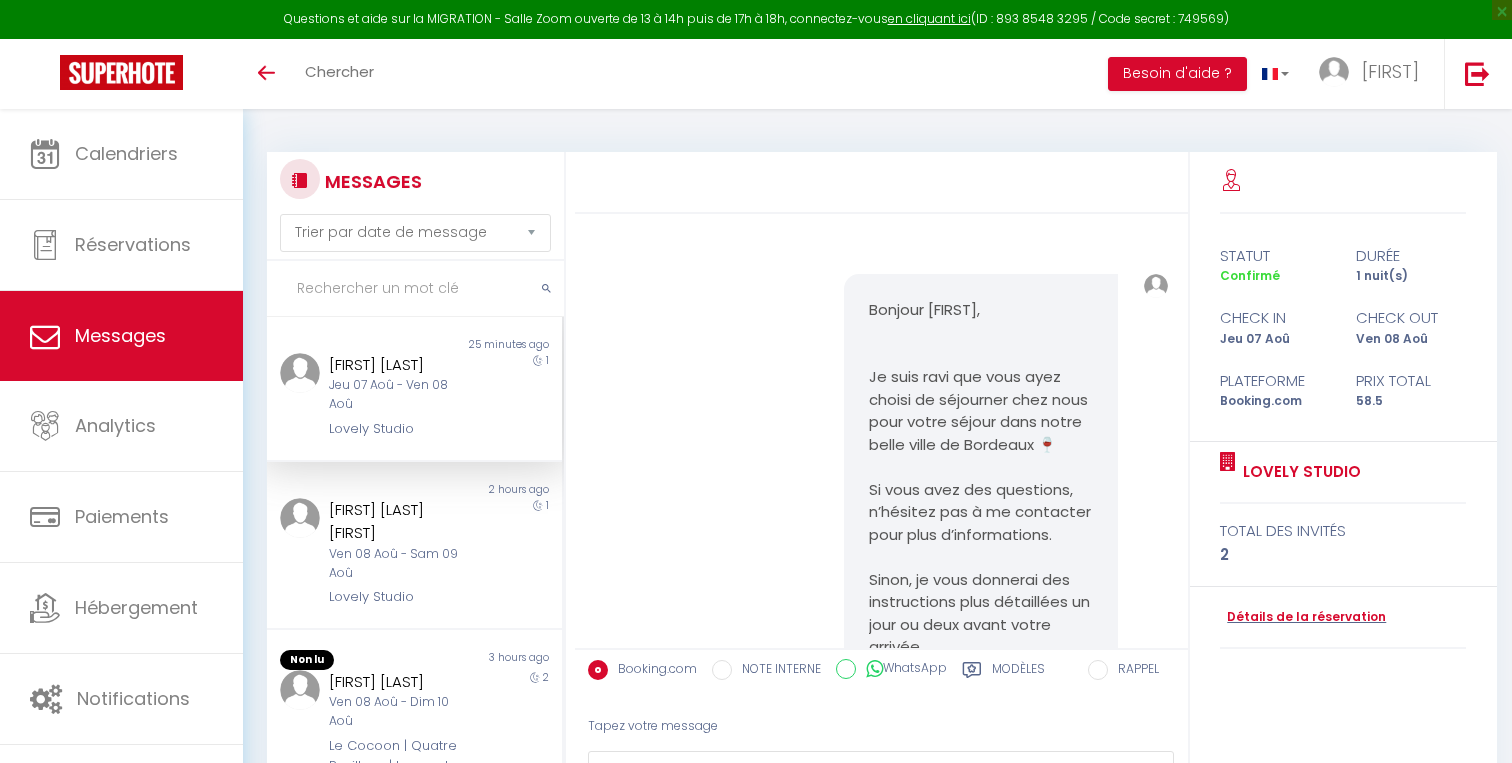 select on "message" 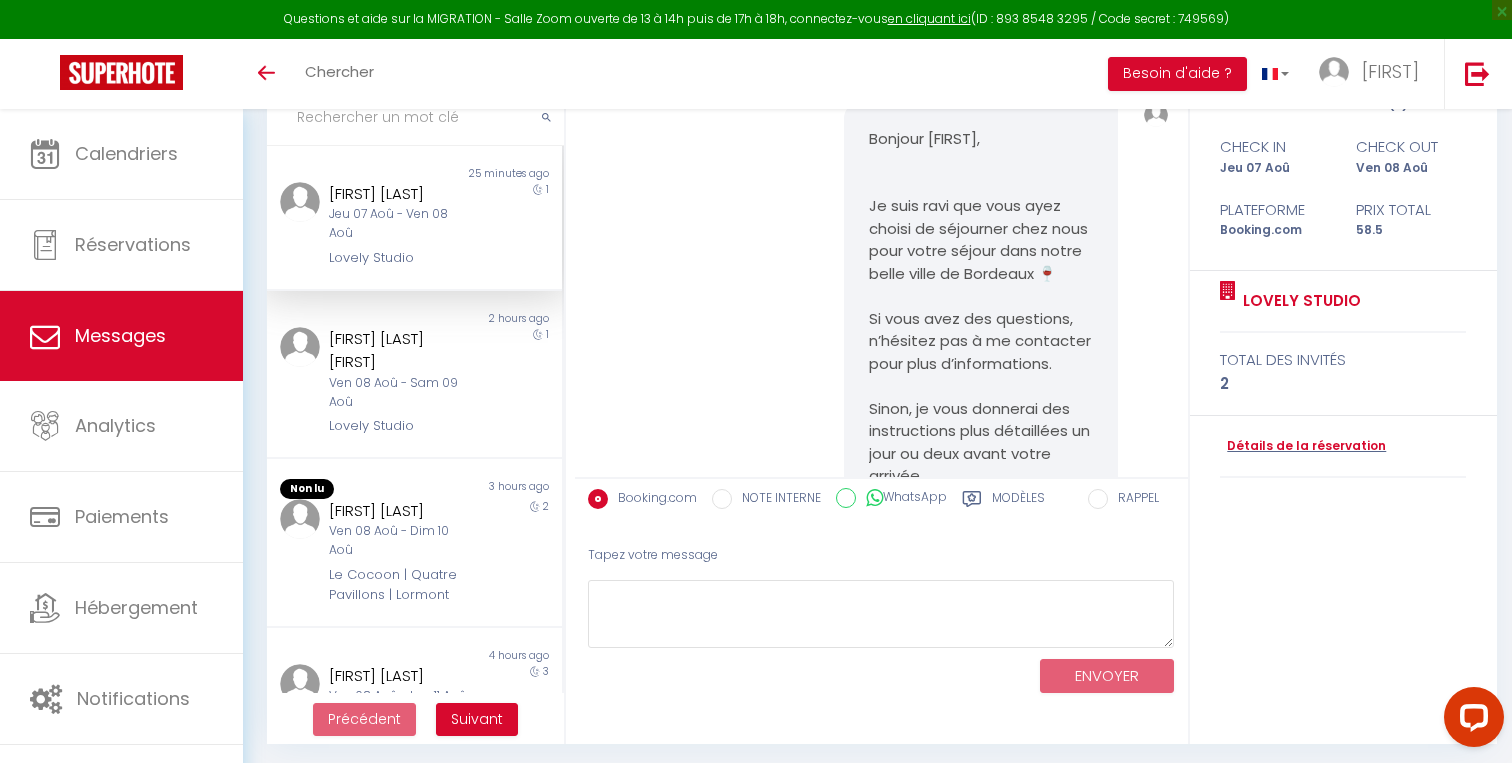 scroll, scrollTop: 0, scrollLeft: 0, axis: both 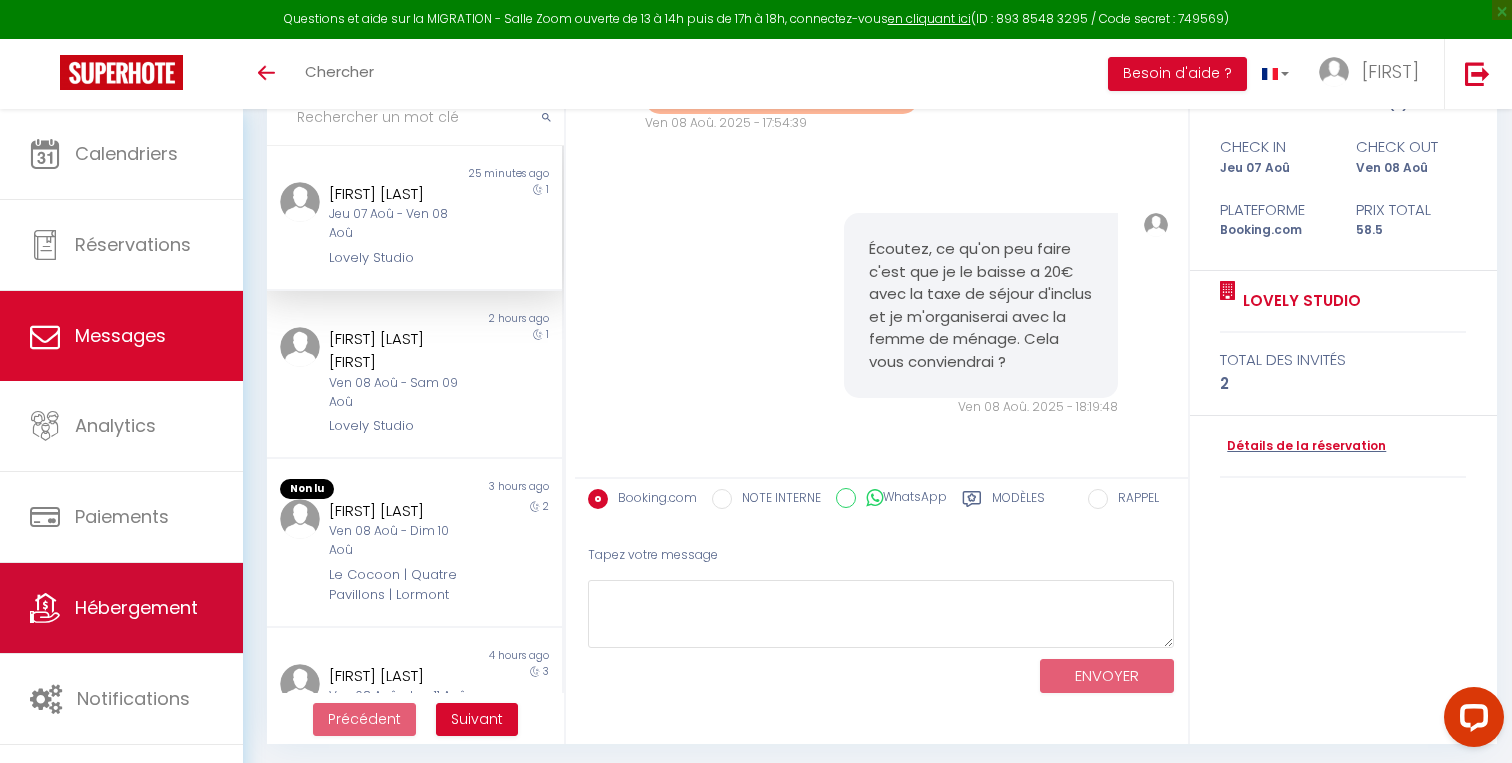 click on "Hébergement" at bounding box center [136, 607] 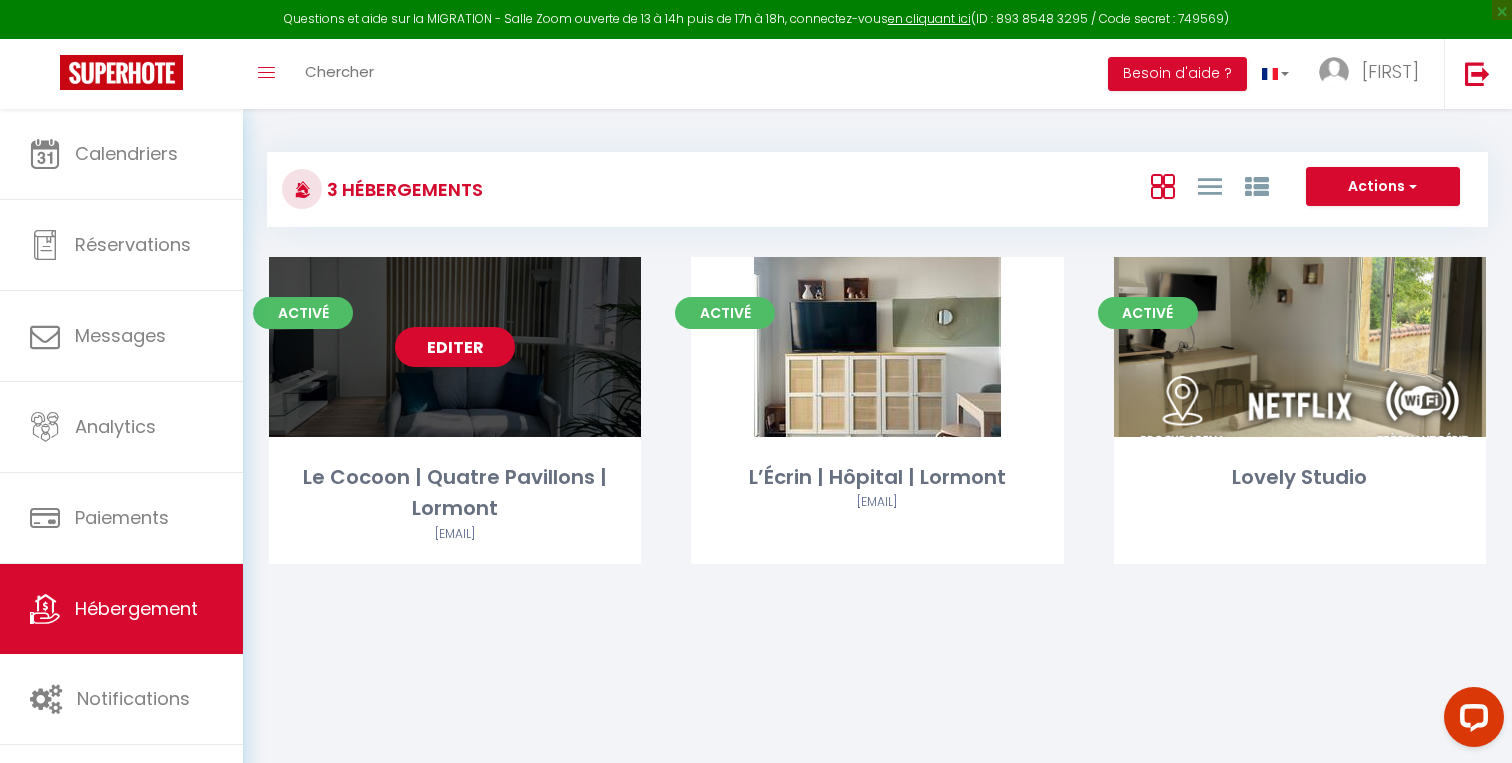 click on "Editer" at bounding box center [455, 347] 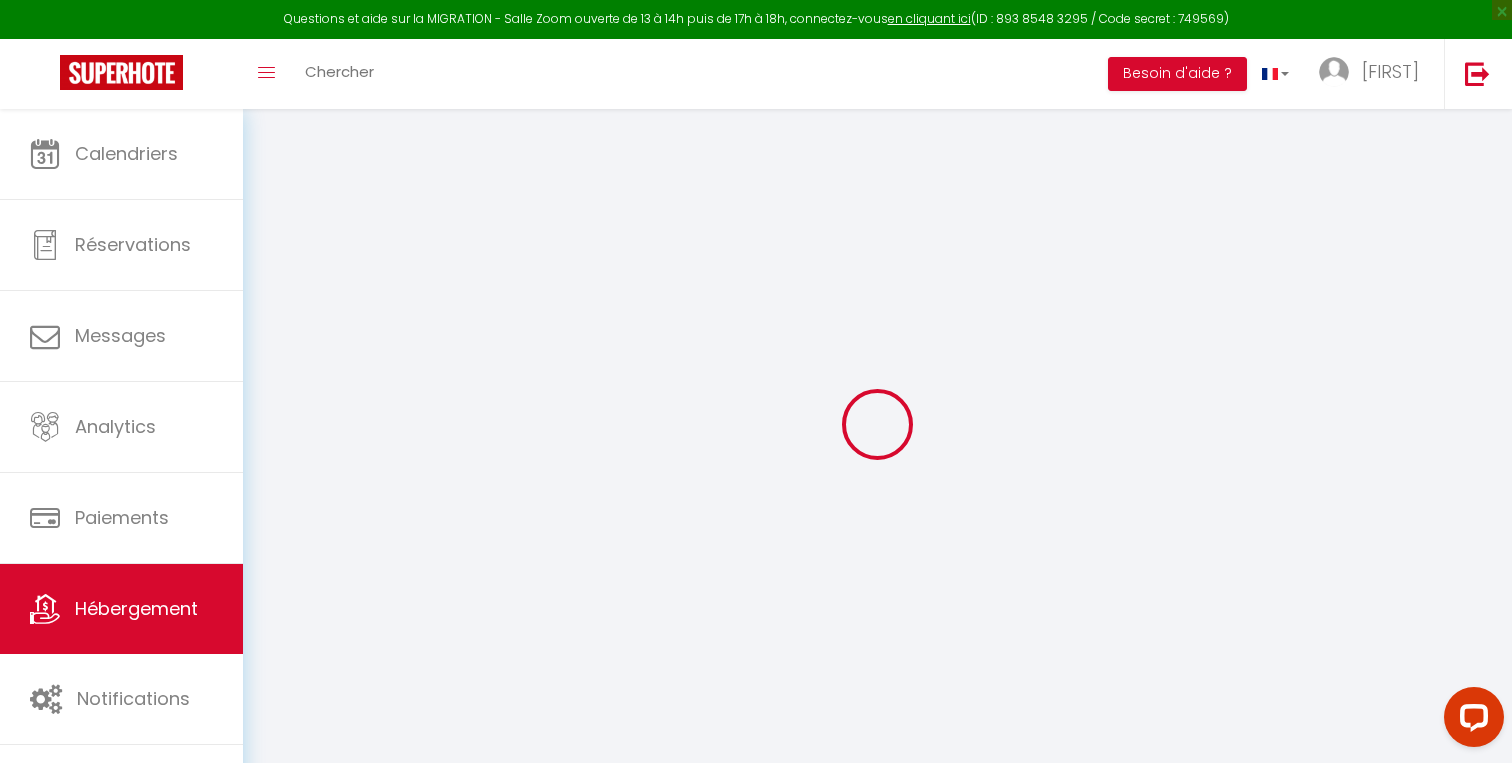 select 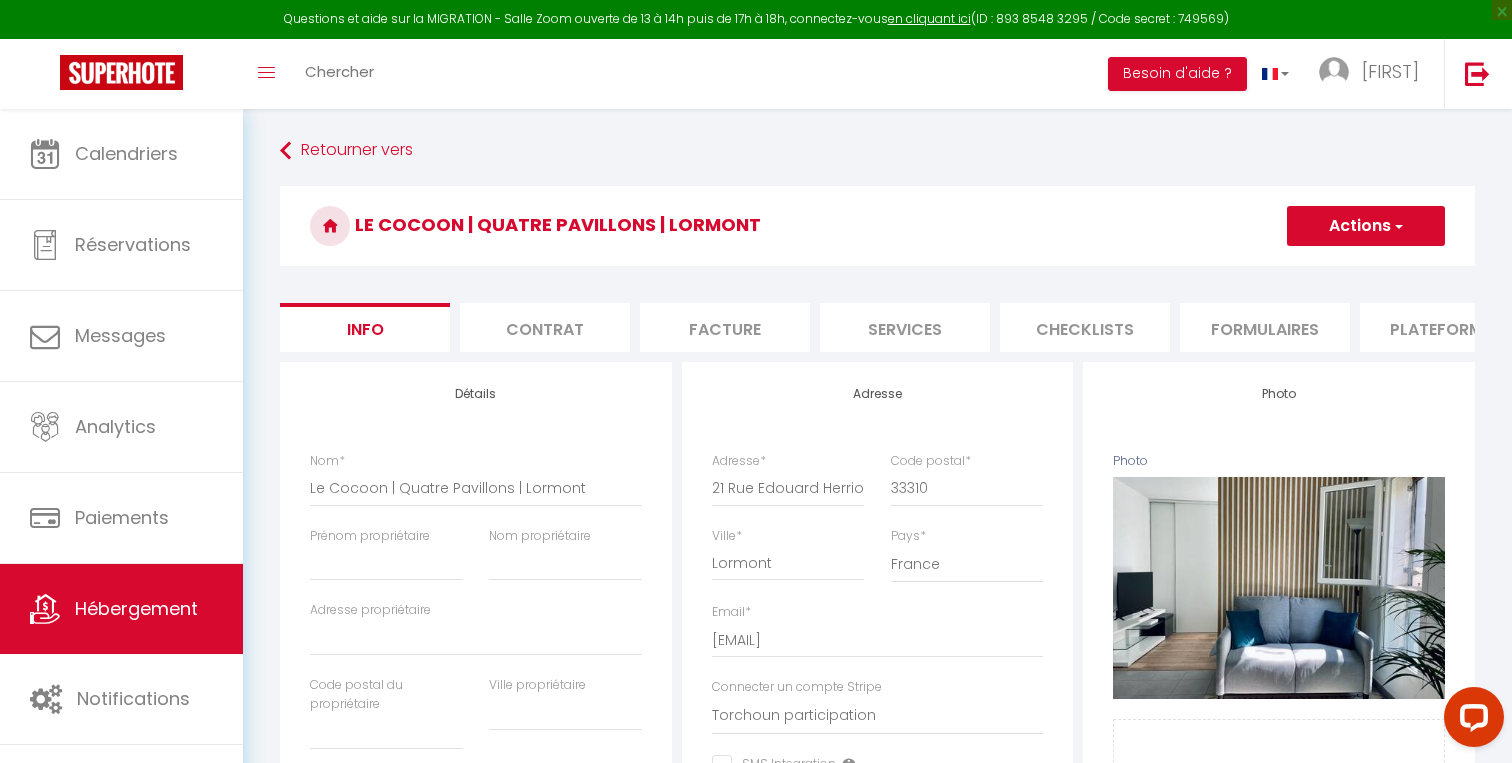 click on "Formulaires" at bounding box center (1265, 327) 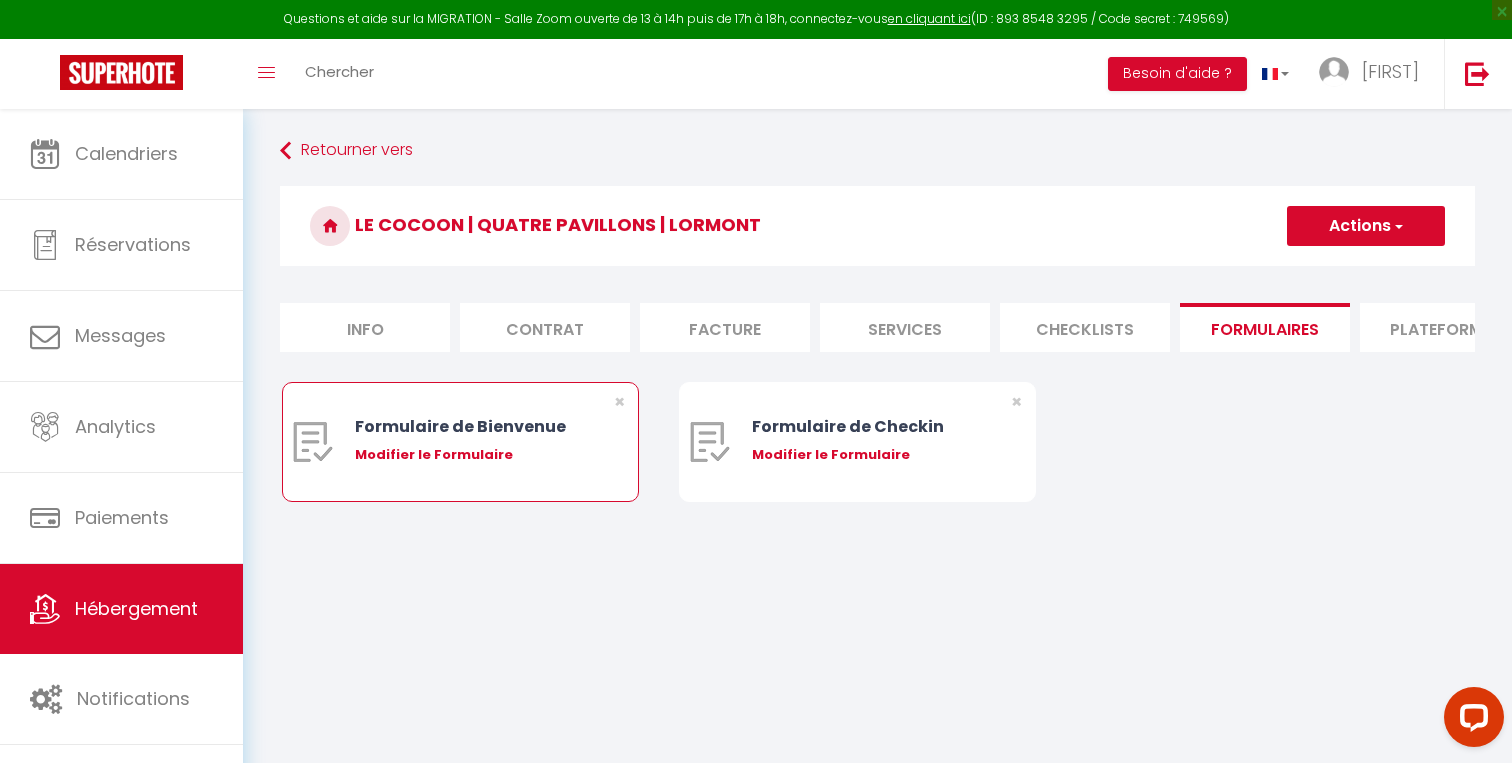 click on "Modifier le Formulaire" at bounding box center (475, 455) 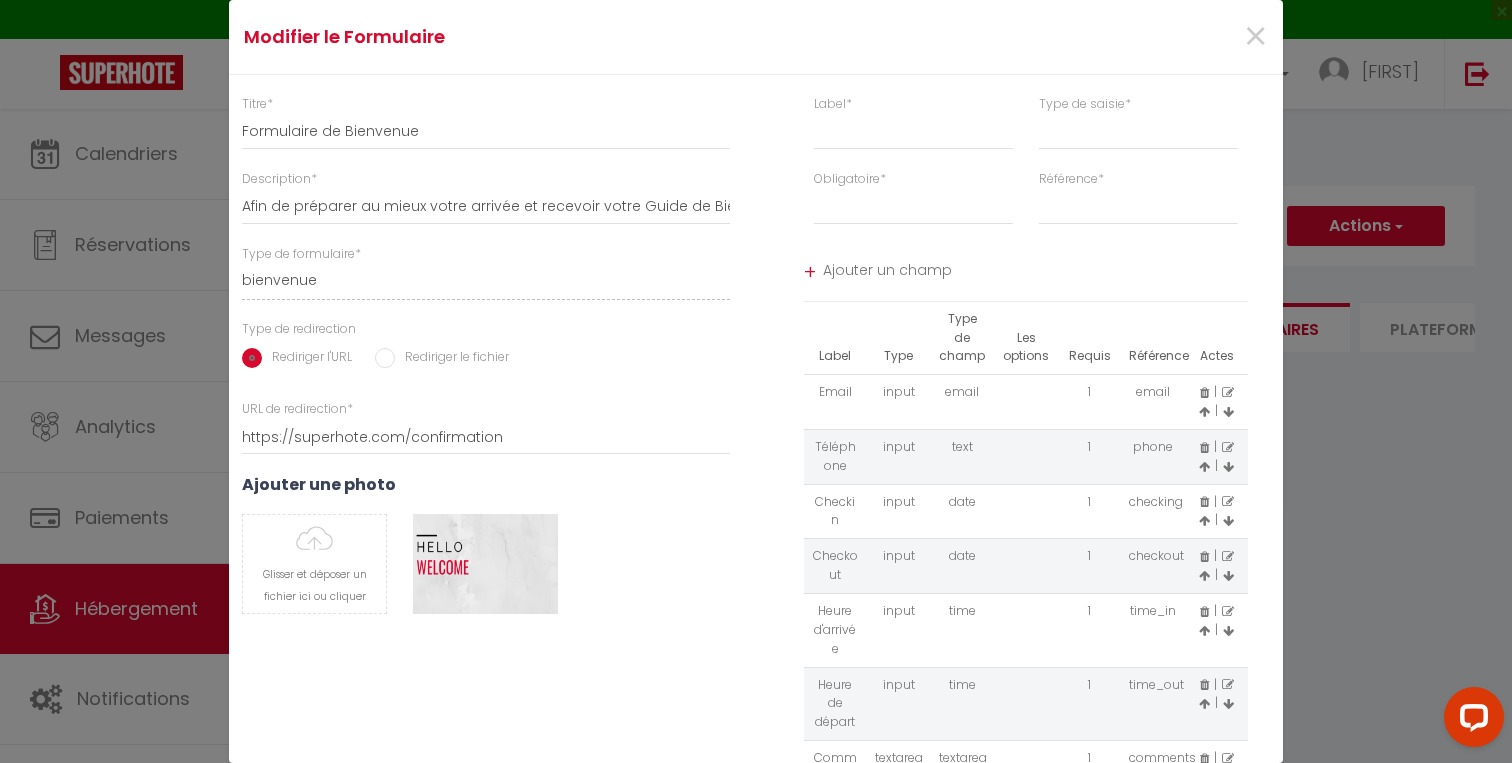 click on "Rediriger le fichier" at bounding box center (385, 358) 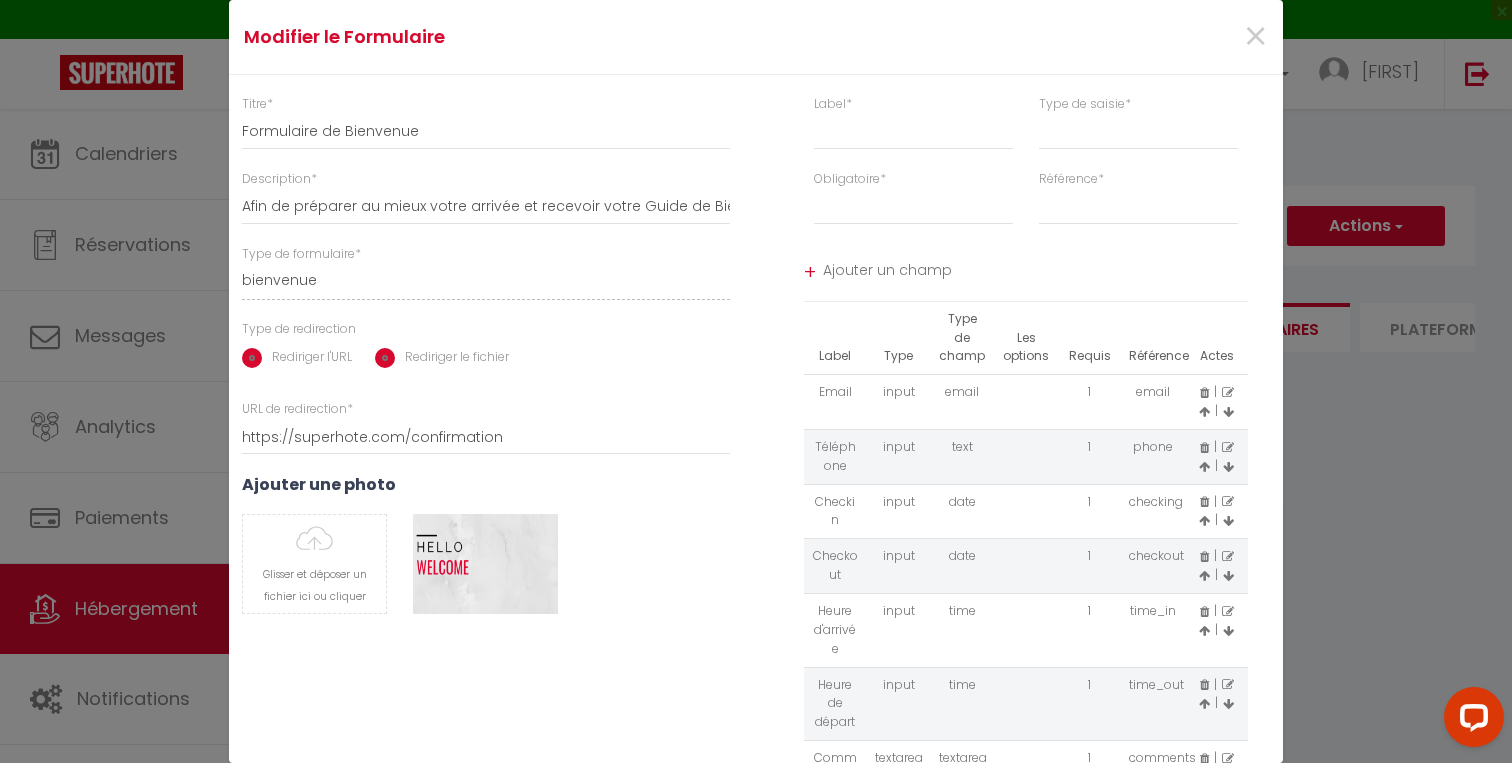radio on "false" 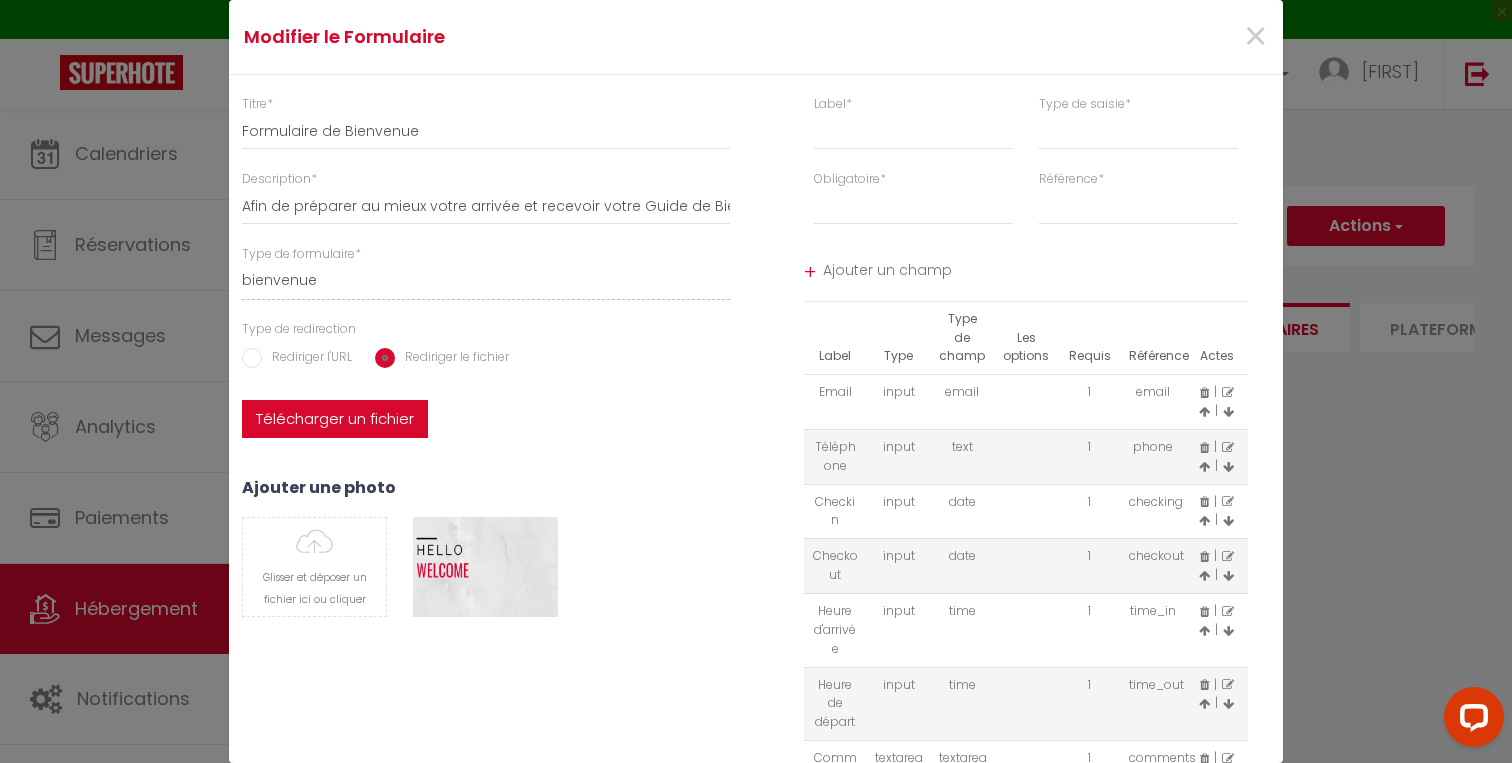click on "Télécharger un fichier" at bounding box center [335, 419] 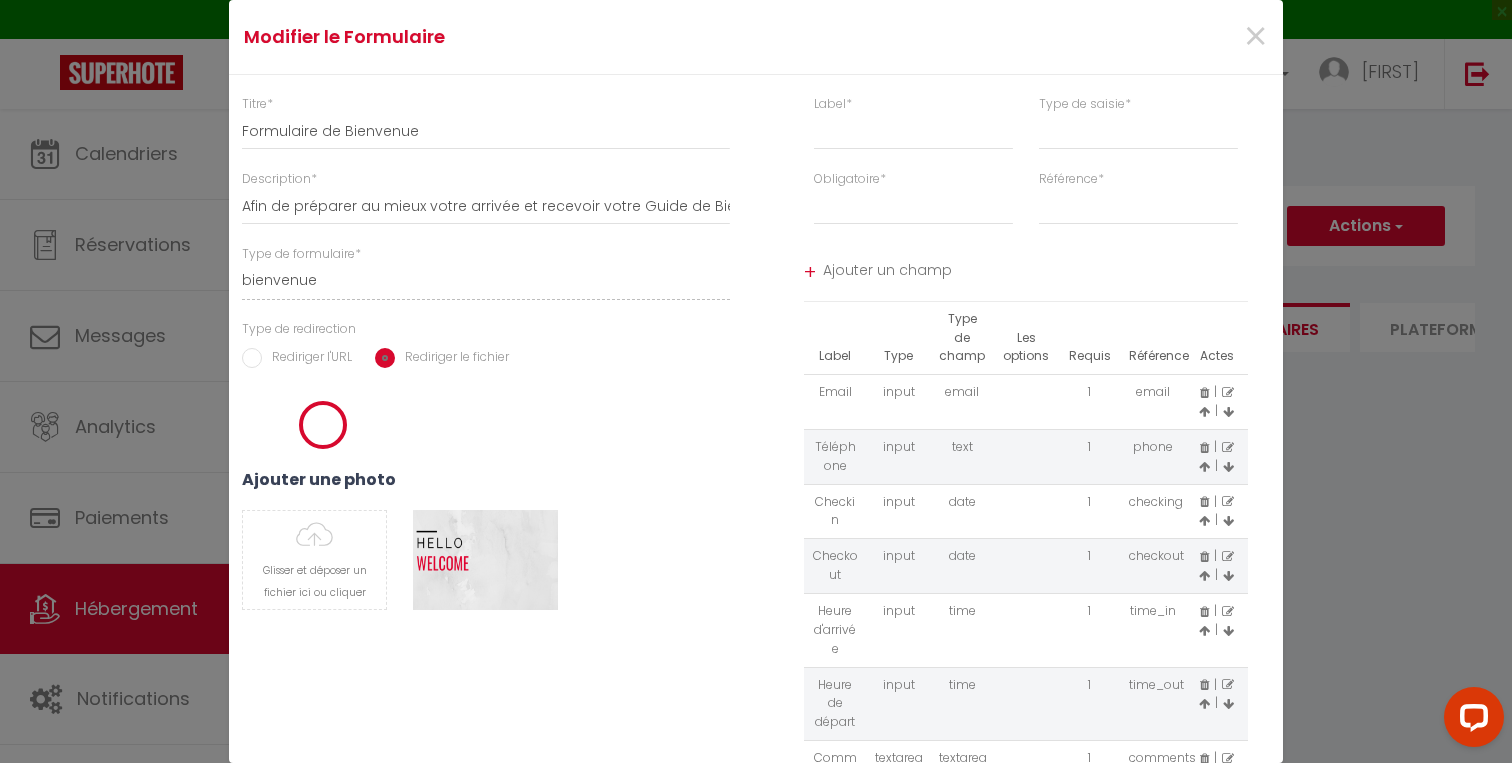 select 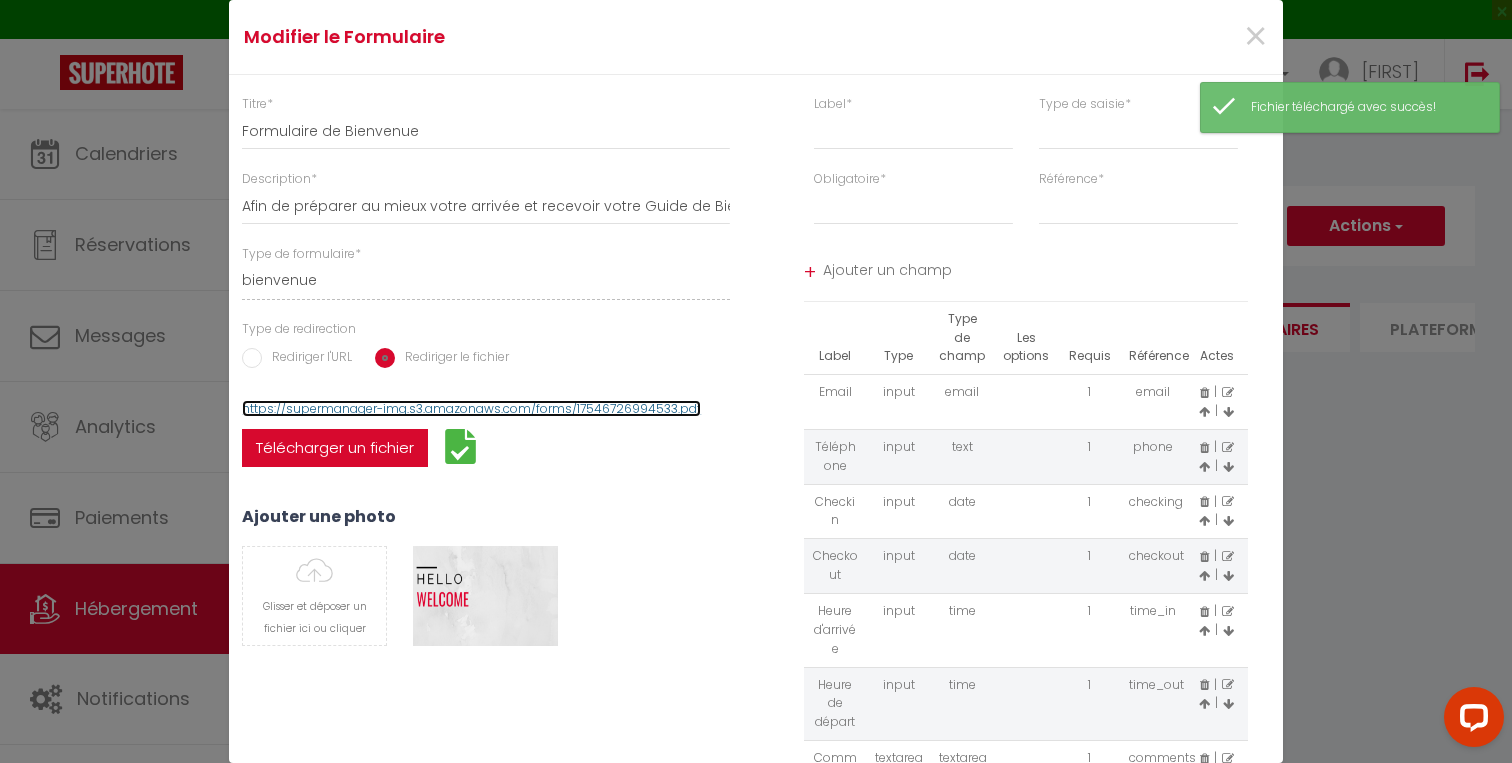click on "https://supermanager-img.s3.amazonaws.com/forms/17546726994533.pdf" at bounding box center (471, 408) 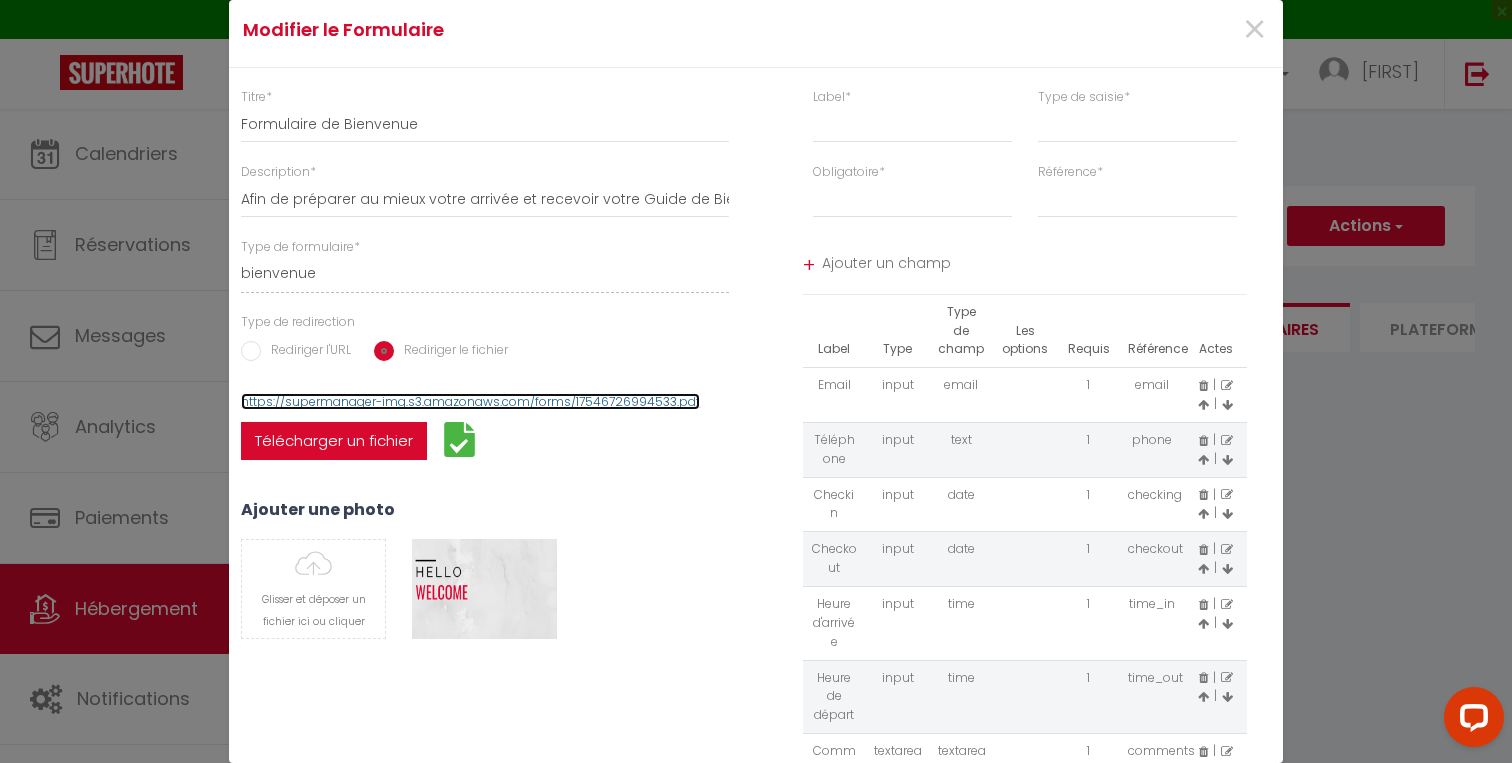 scroll, scrollTop: 0, scrollLeft: 0, axis: both 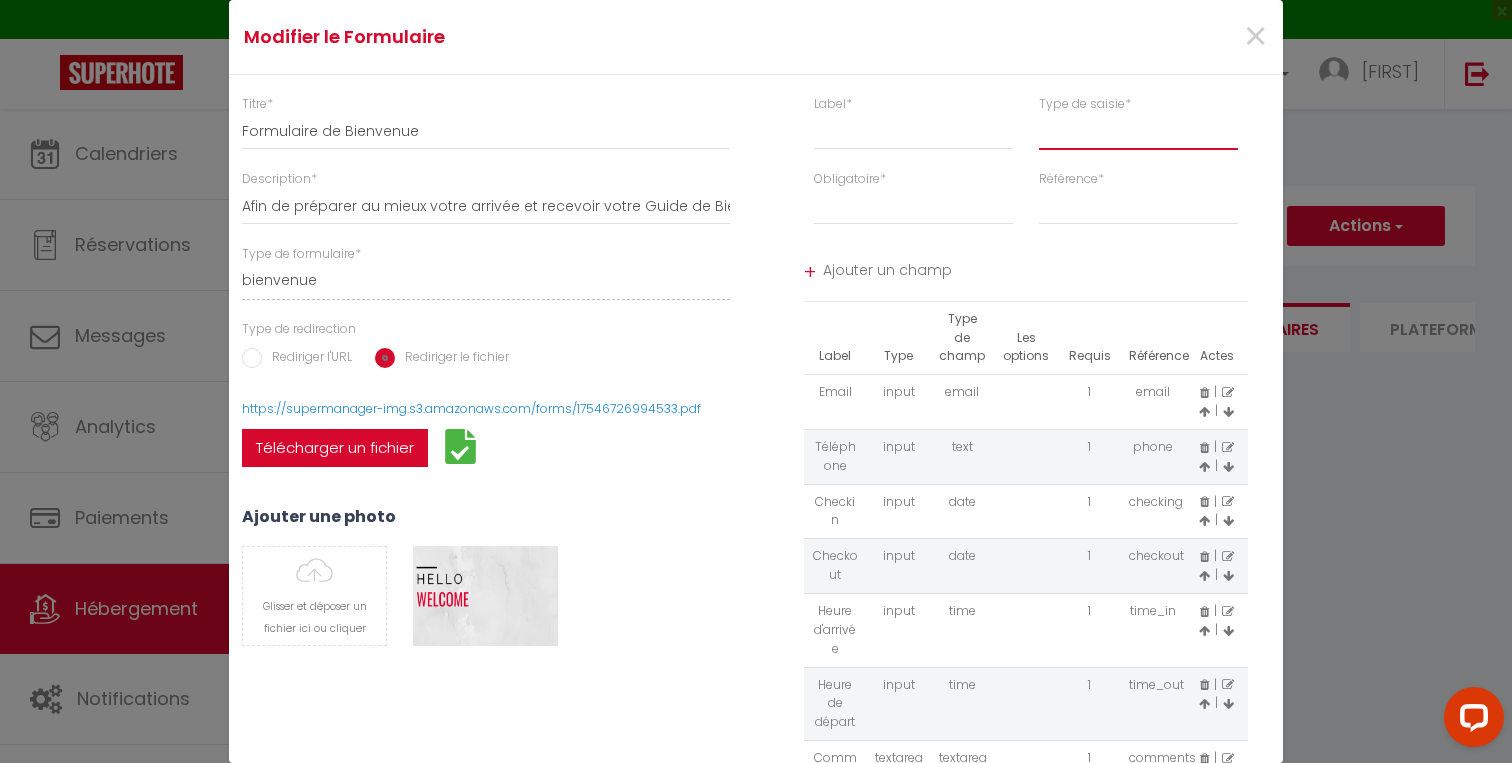 click on "input
select
textarea" at bounding box center (1138, 132) 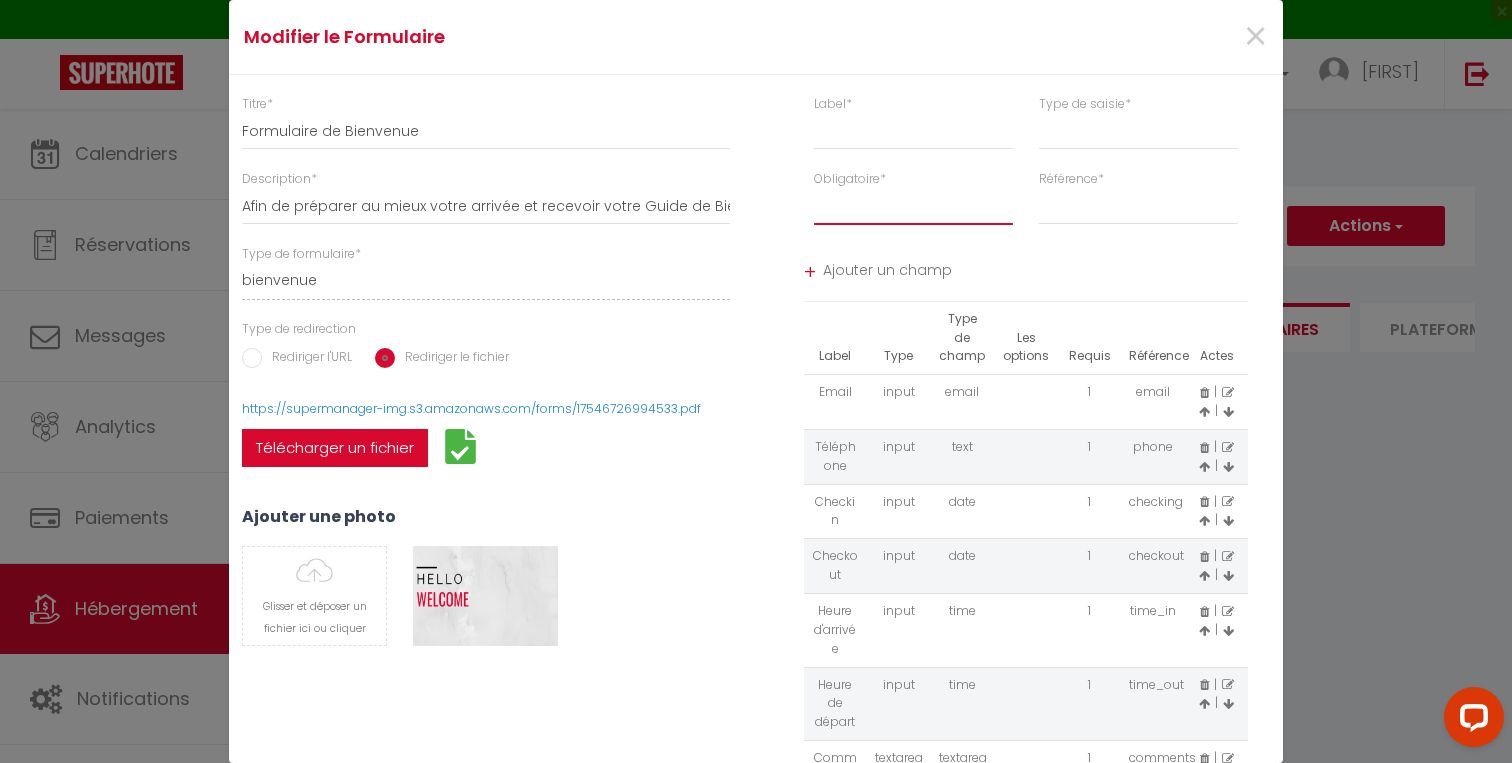 click on "Requis
Optionnel" at bounding box center [913, 207] 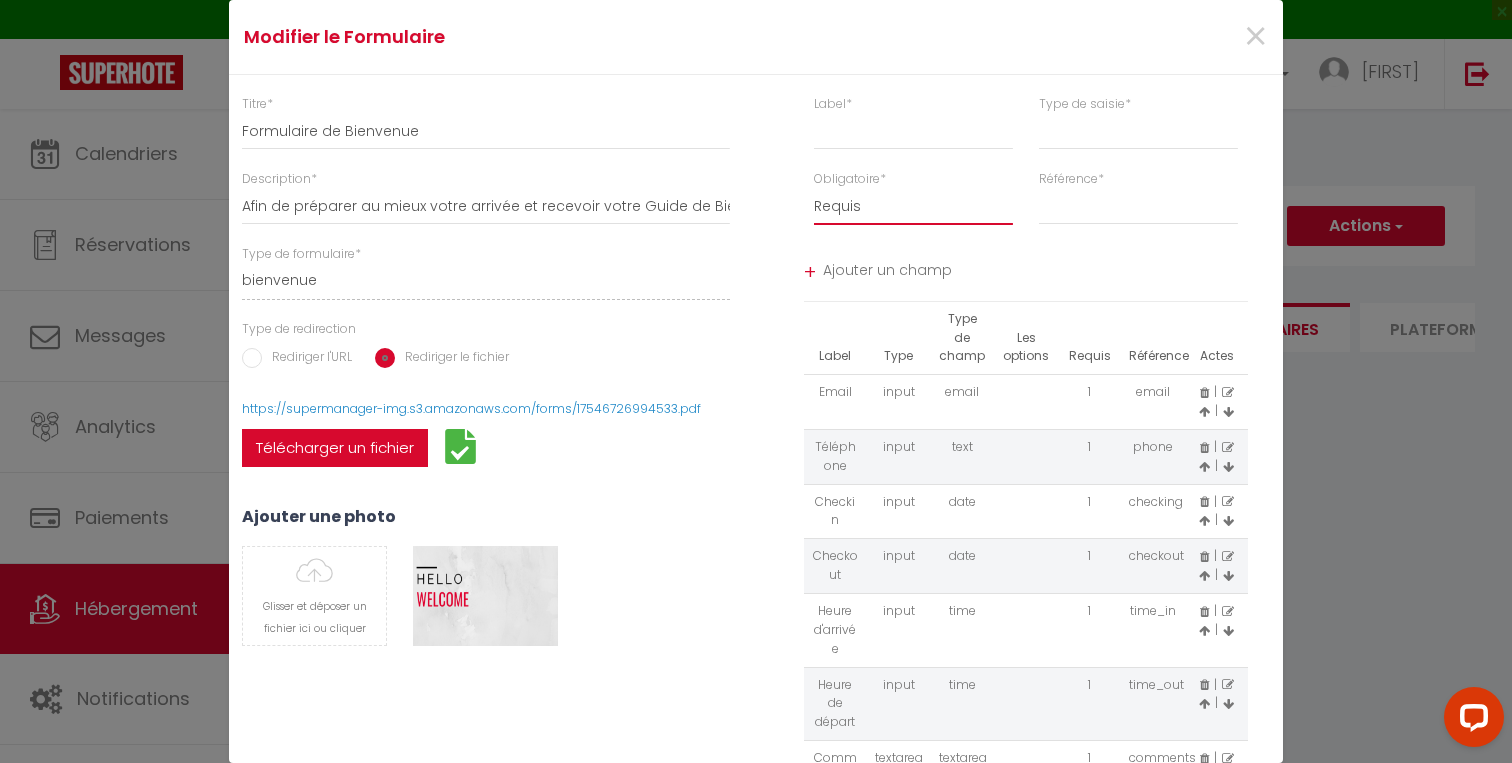 select 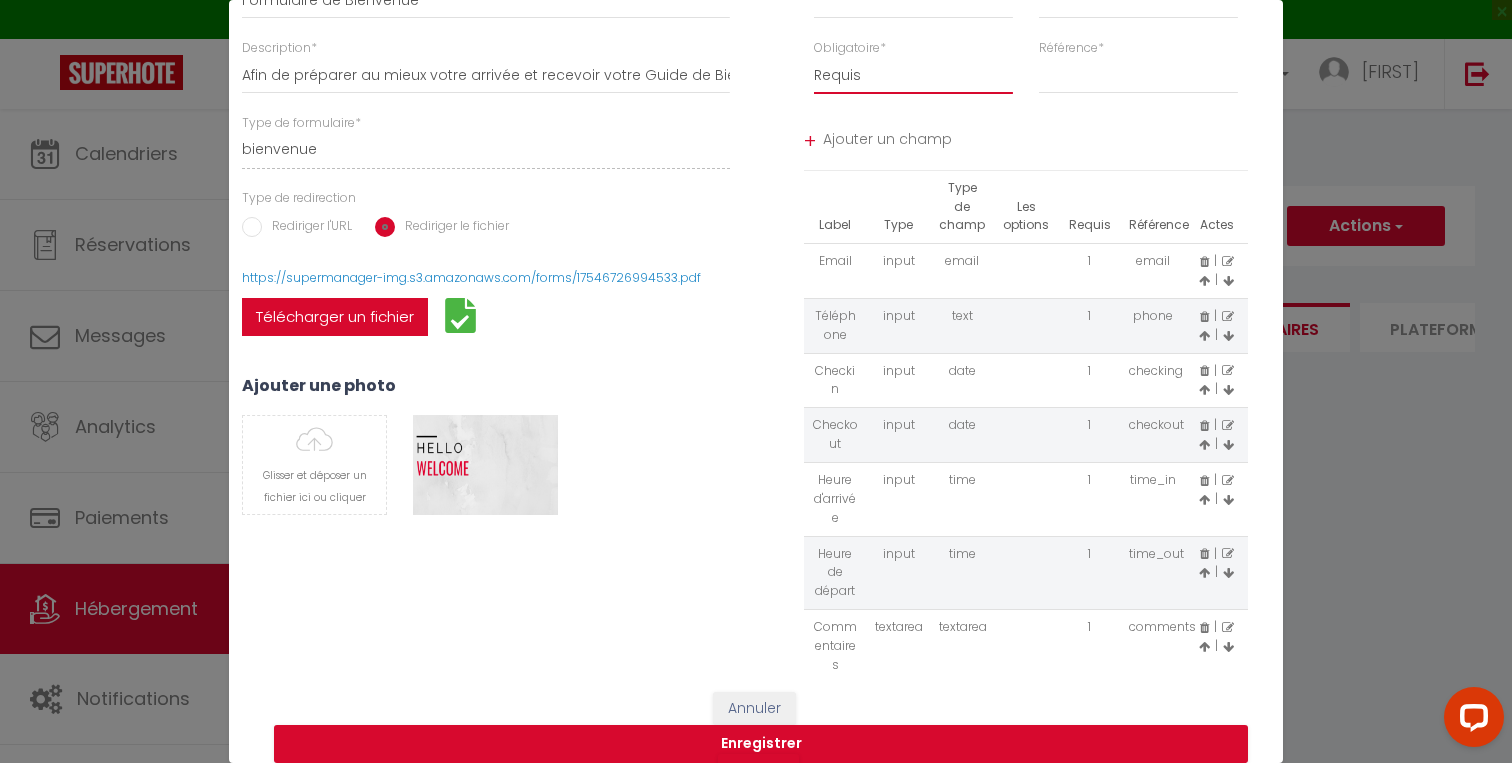 scroll, scrollTop: 169, scrollLeft: 0, axis: vertical 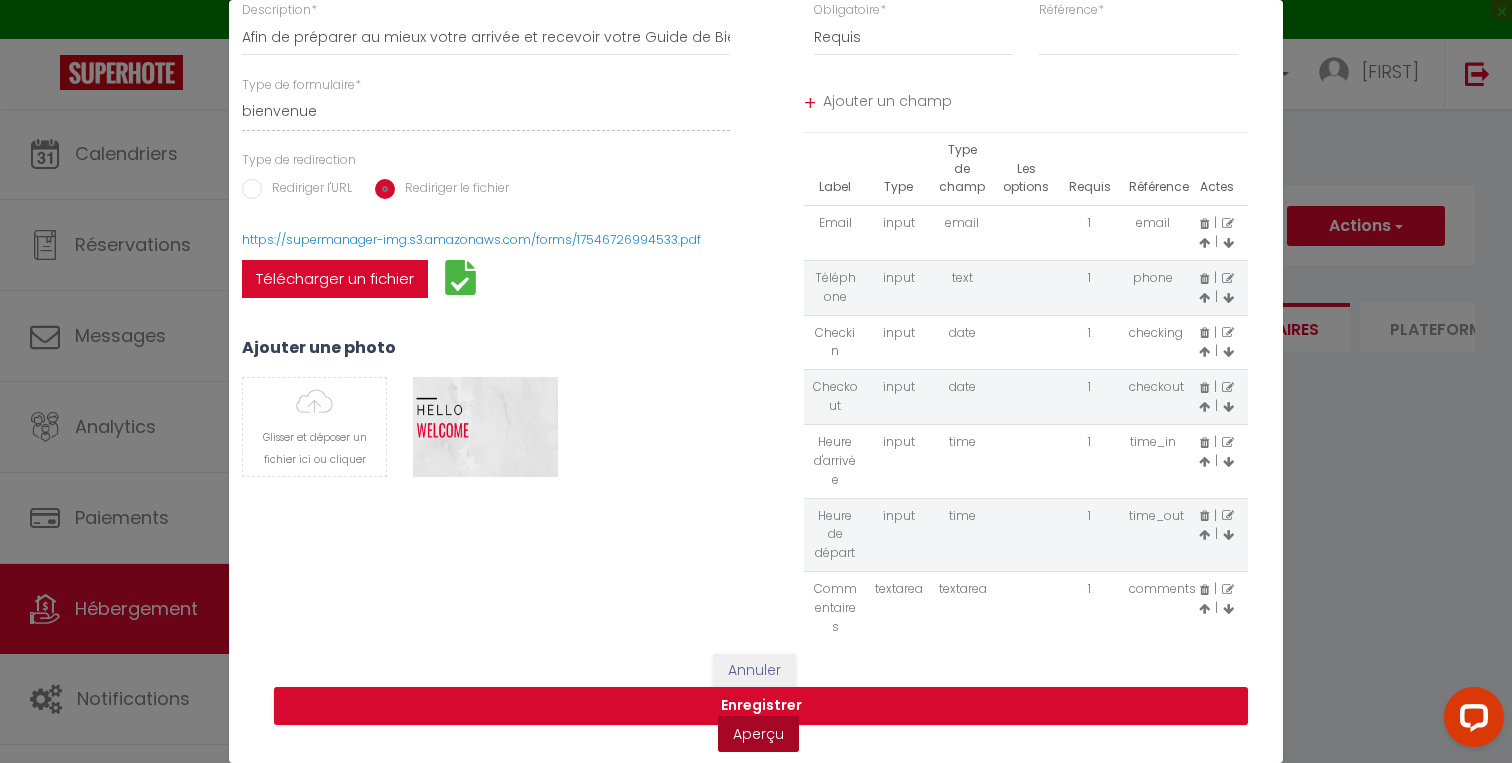 click on "Aperçu" at bounding box center (758, 734) 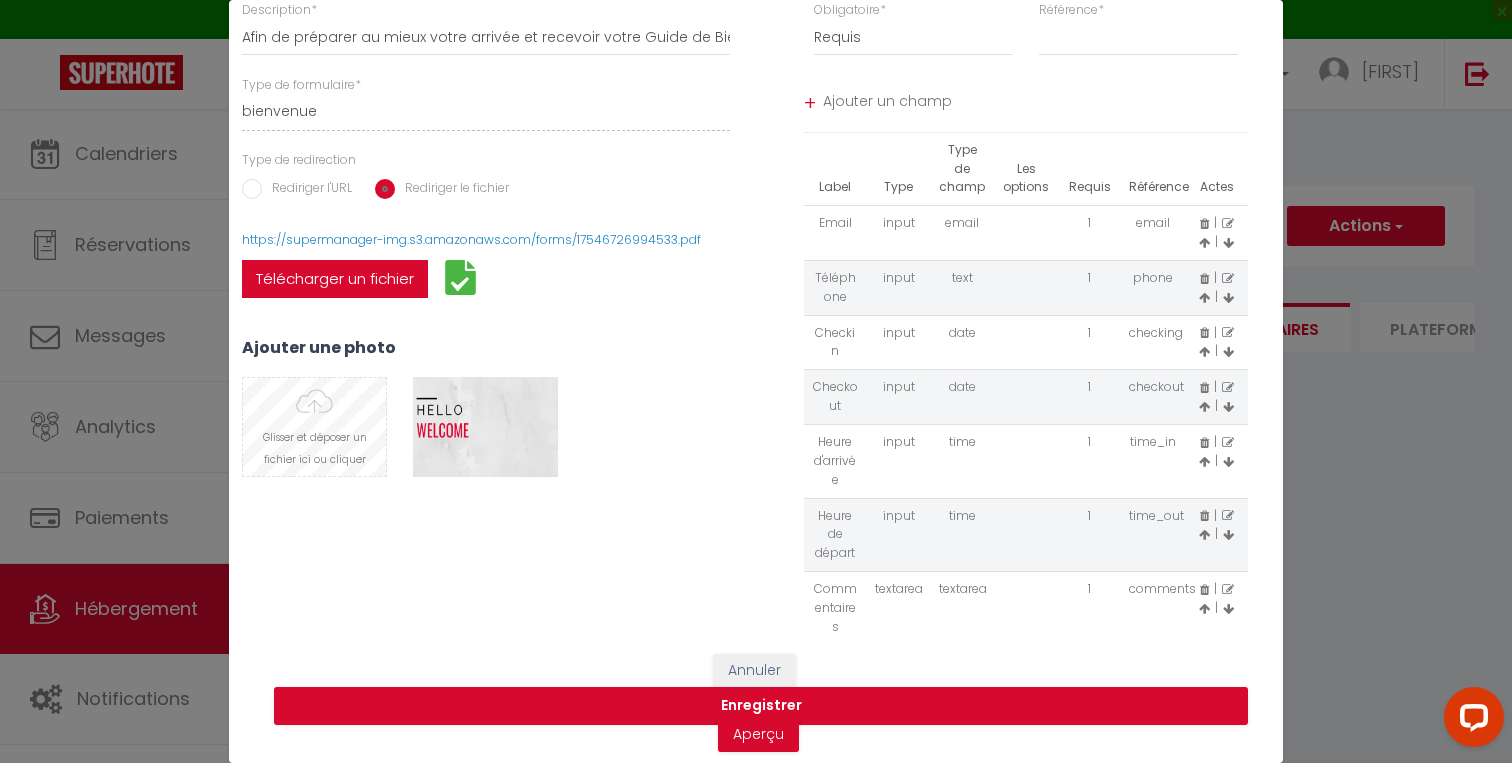 click at bounding box center [314, 427] 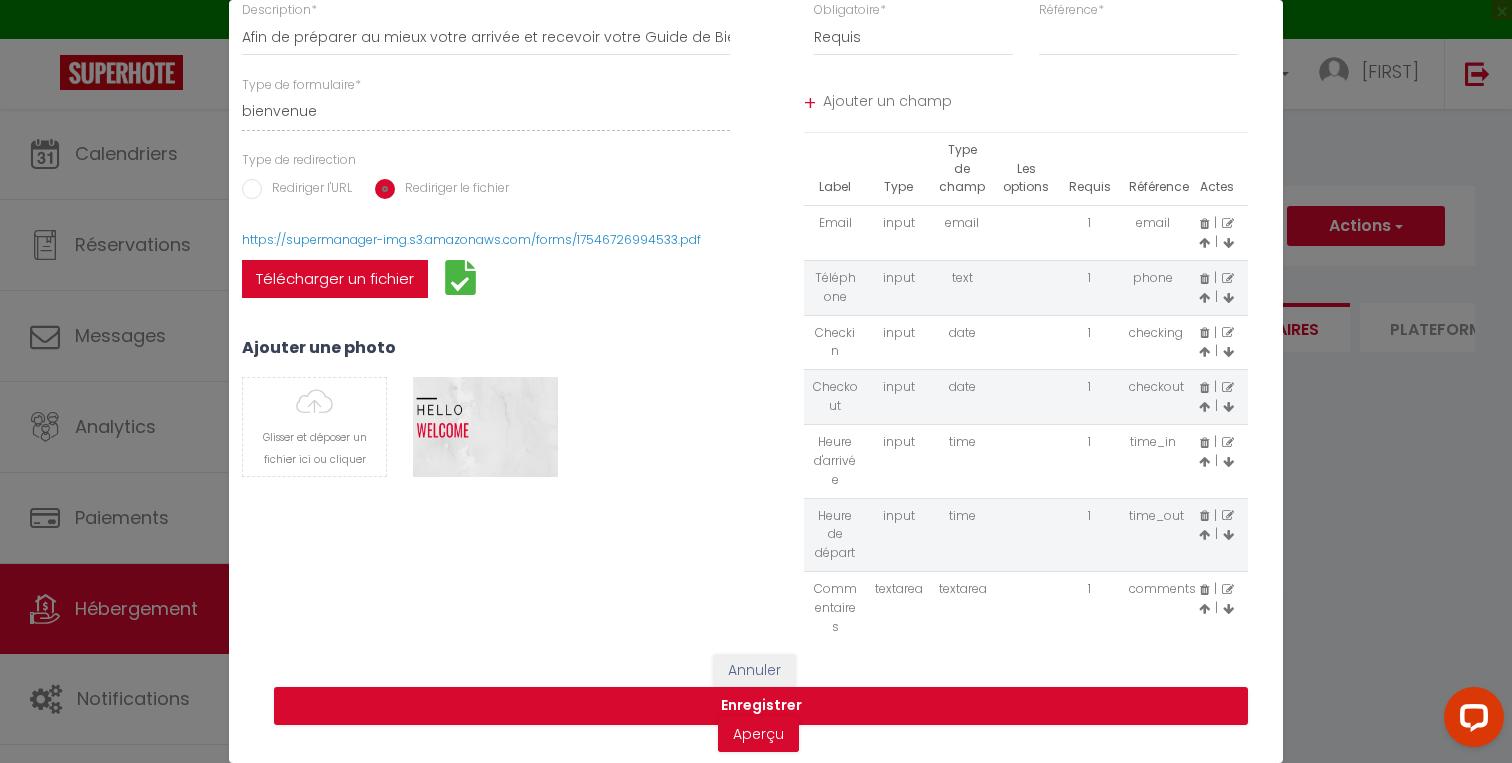type on "C:\fakepath\Copie de TEMPLATE - SUPERENCART.png" 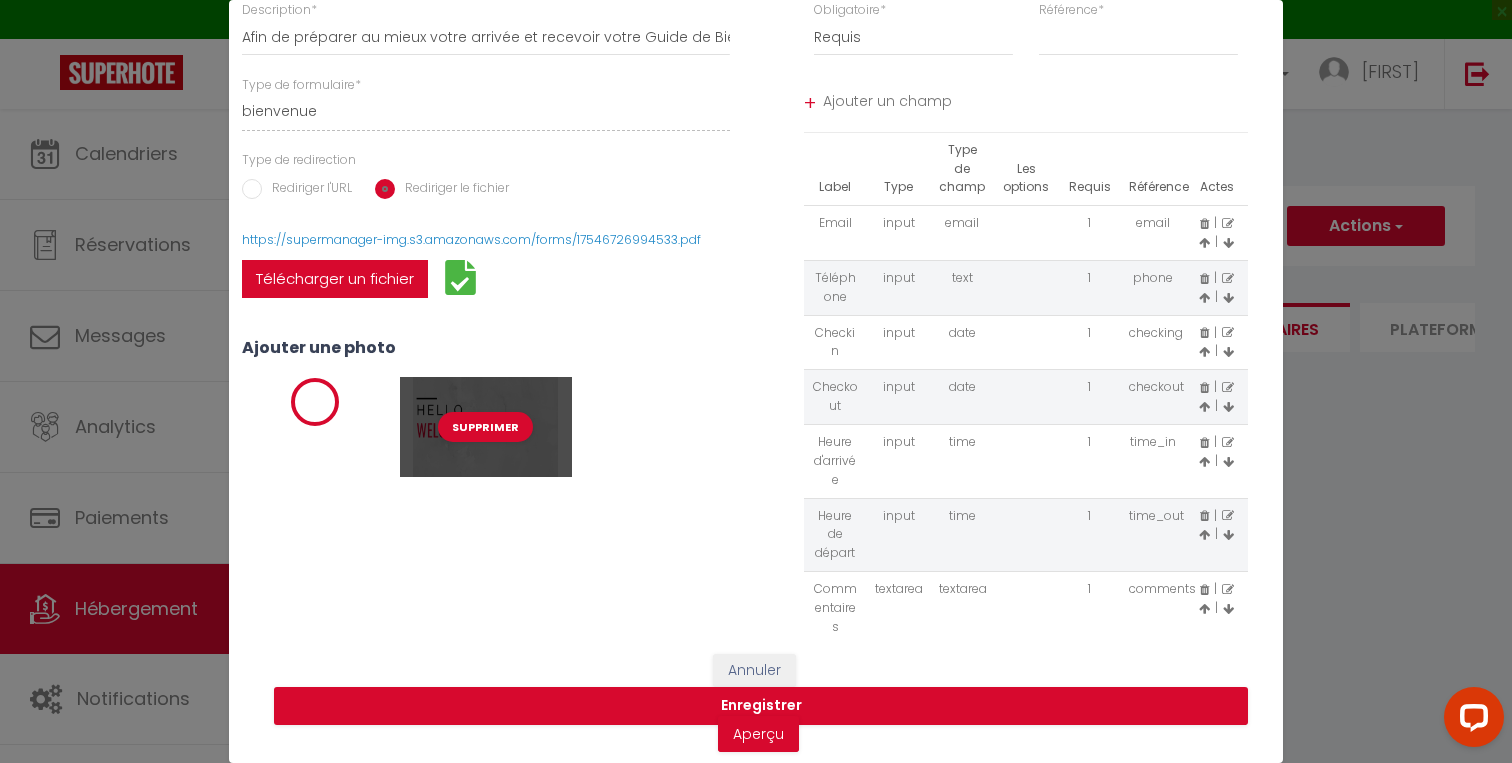 select 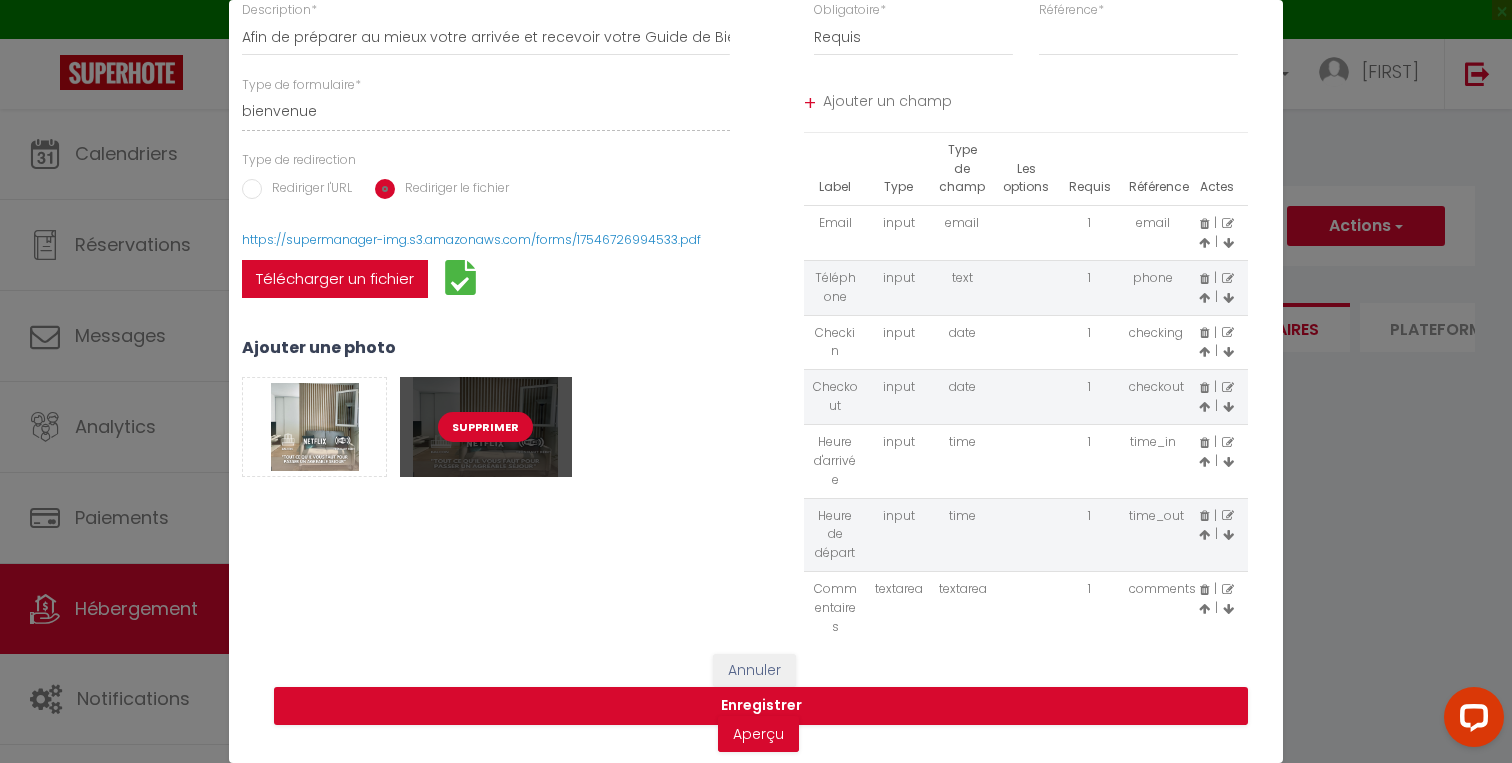 click on "Supprimer" at bounding box center [485, 427] 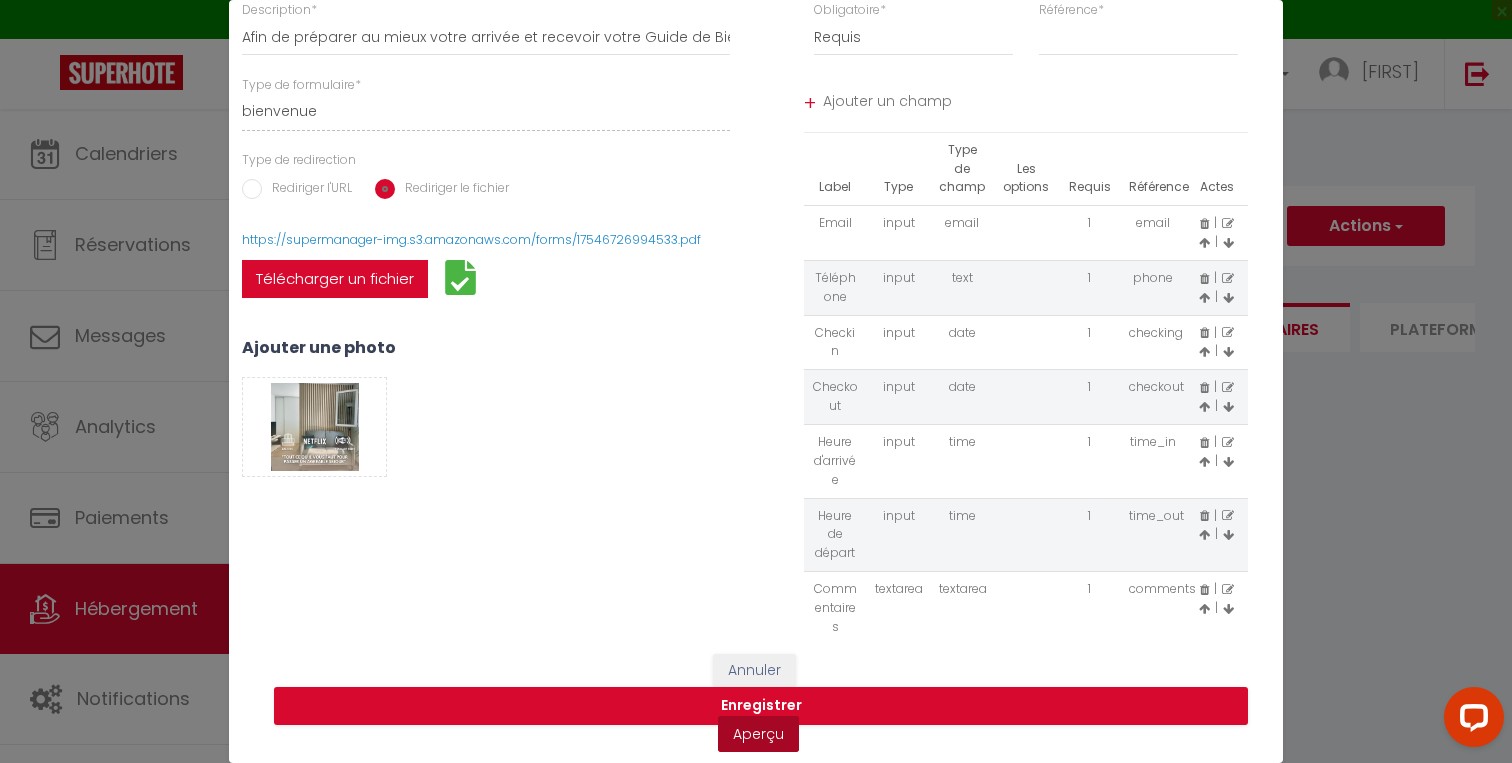 click on "Aperçu" at bounding box center [758, 734] 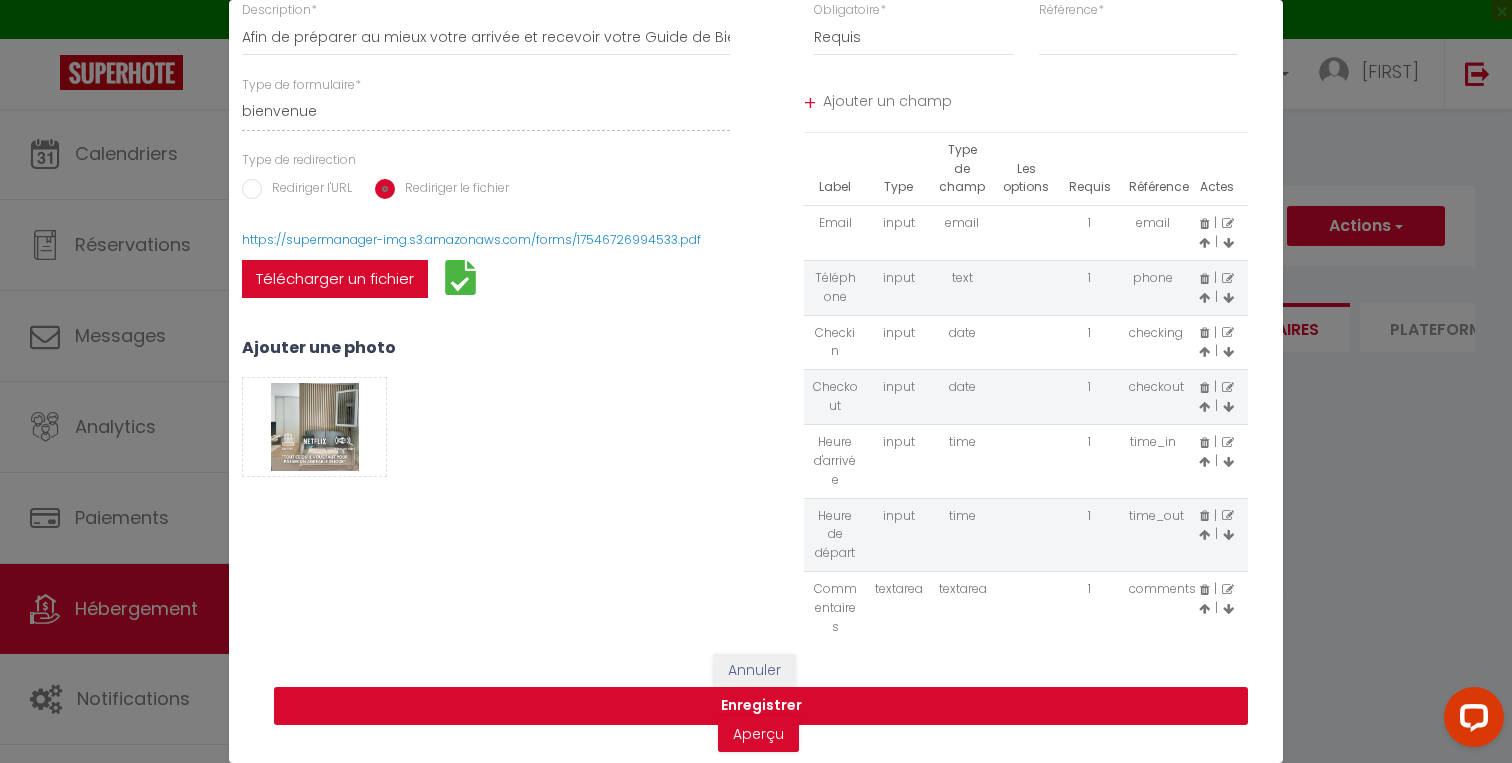 click on "Enregistrer" at bounding box center (761, 706) 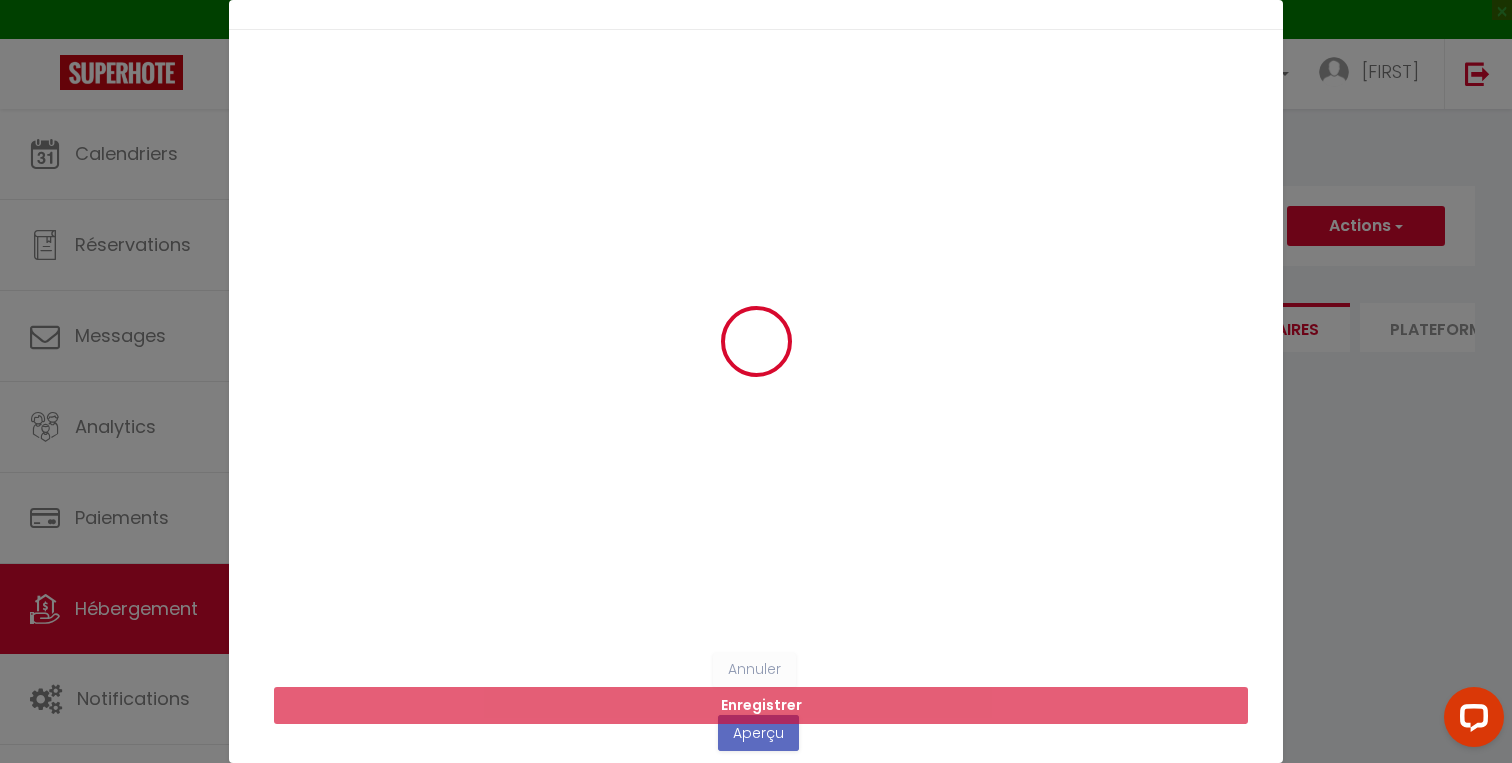 scroll, scrollTop: 0, scrollLeft: 0, axis: both 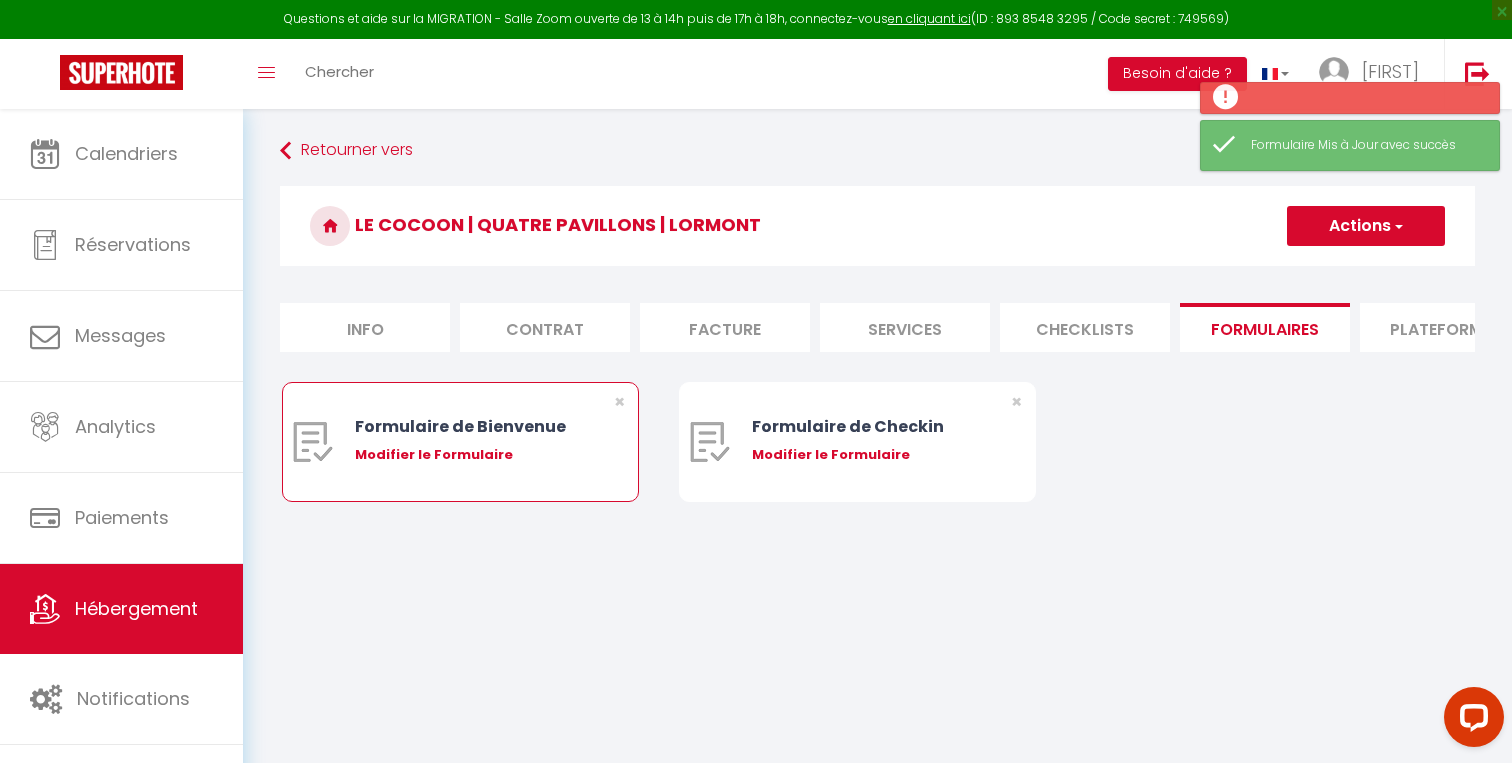 click on "Formulaire de Bienvenue
Modifier le Formulaire" at bounding box center (475, 442) 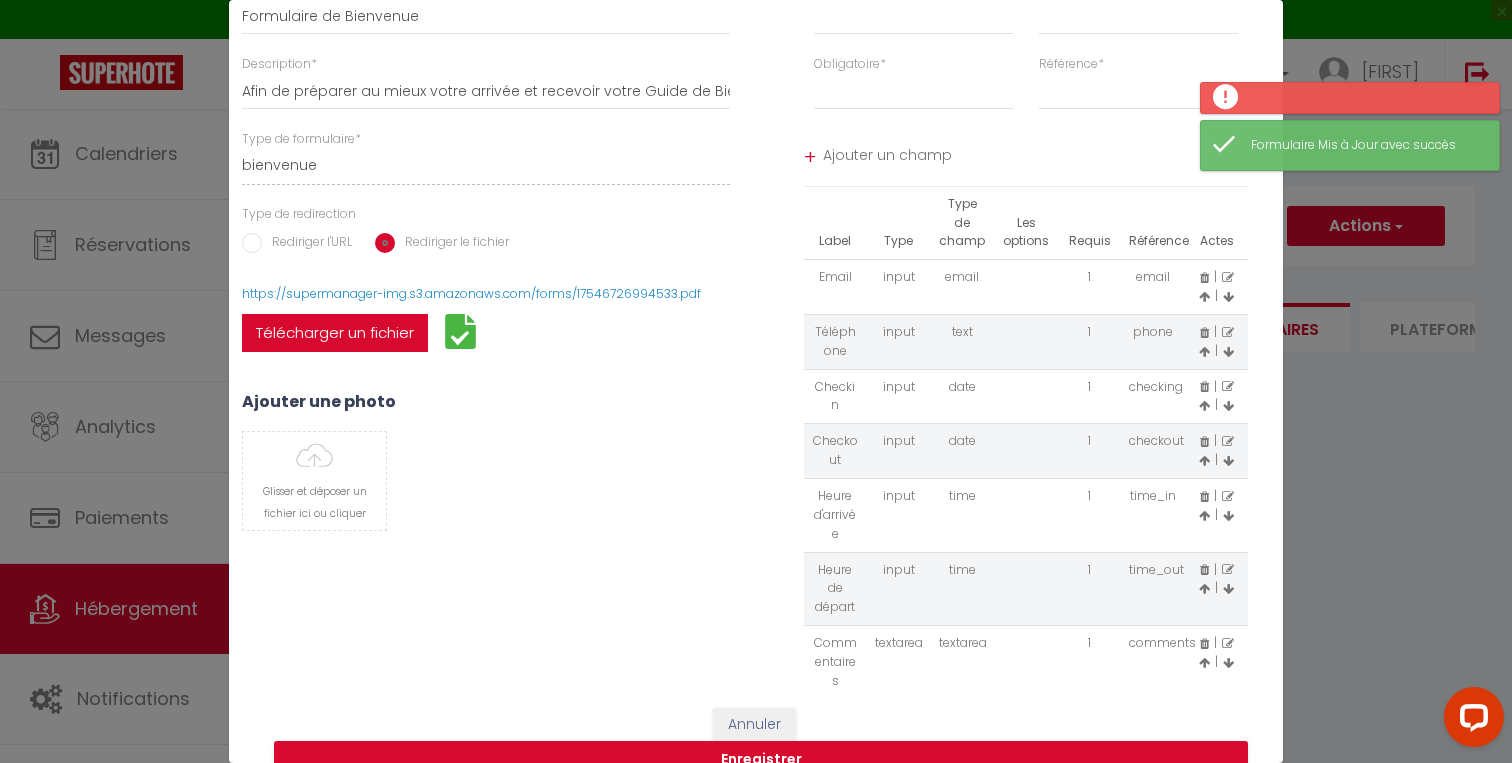 scroll, scrollTop: 123, scrollLeft: 0, axis: vertical 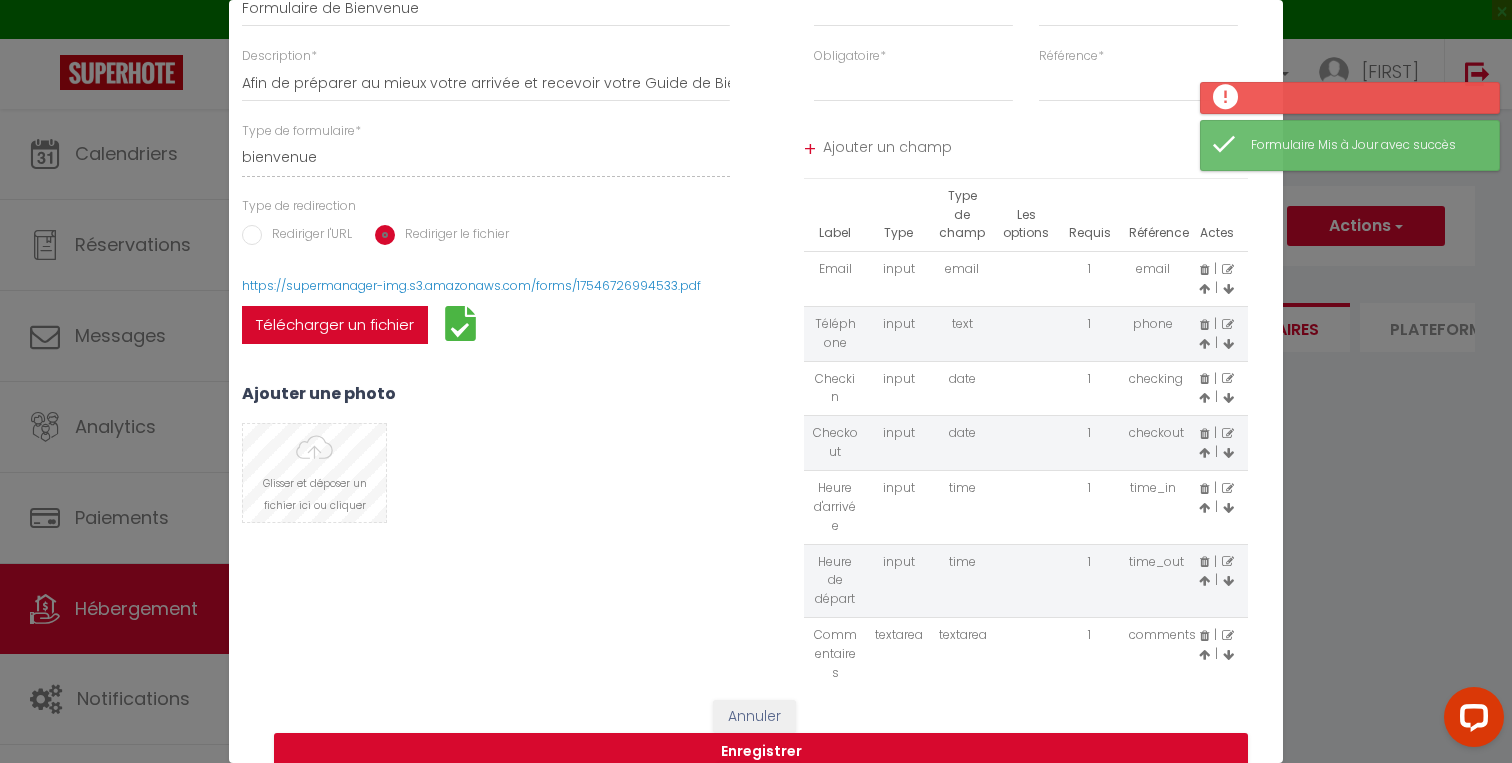 click at bounding box center [314, 473] 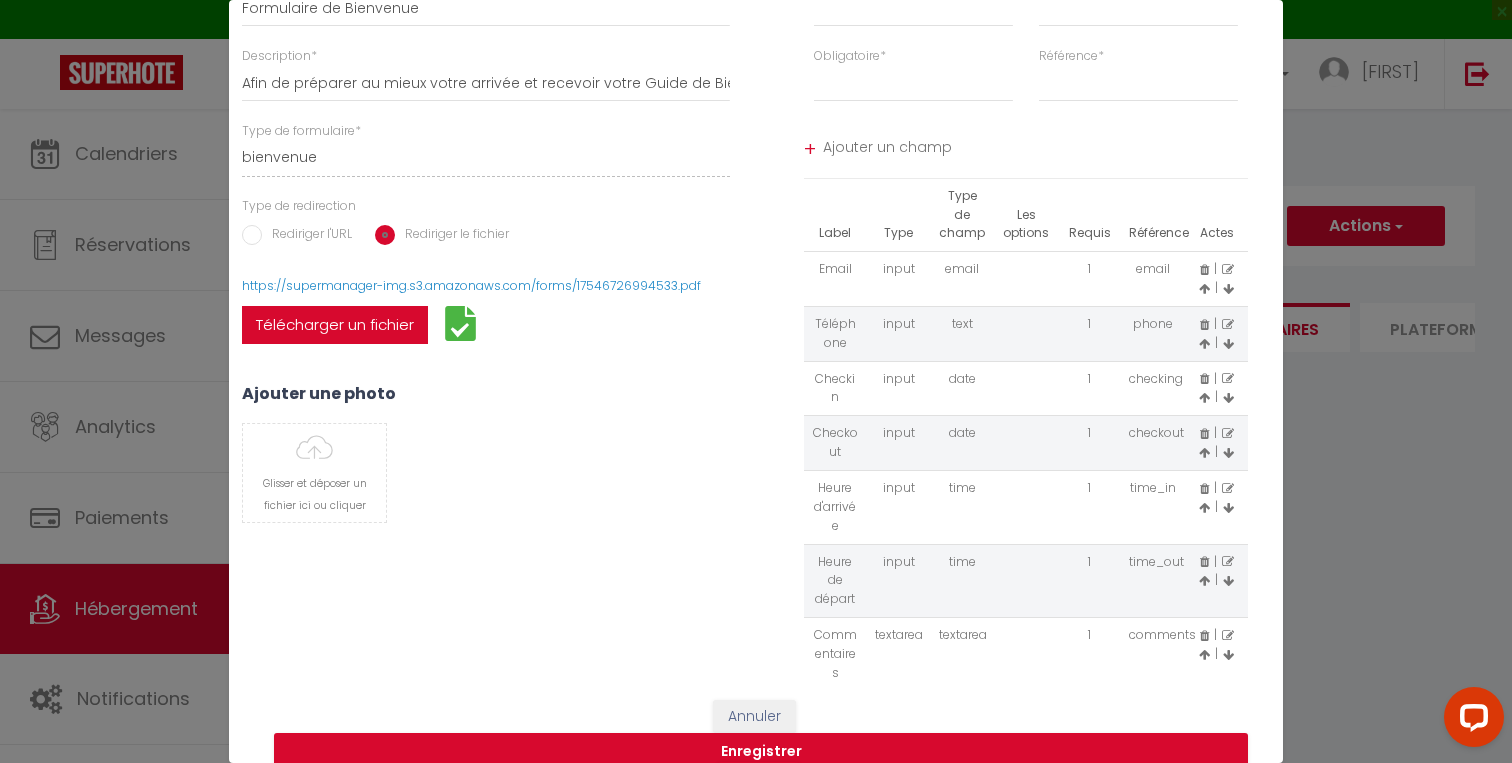 select 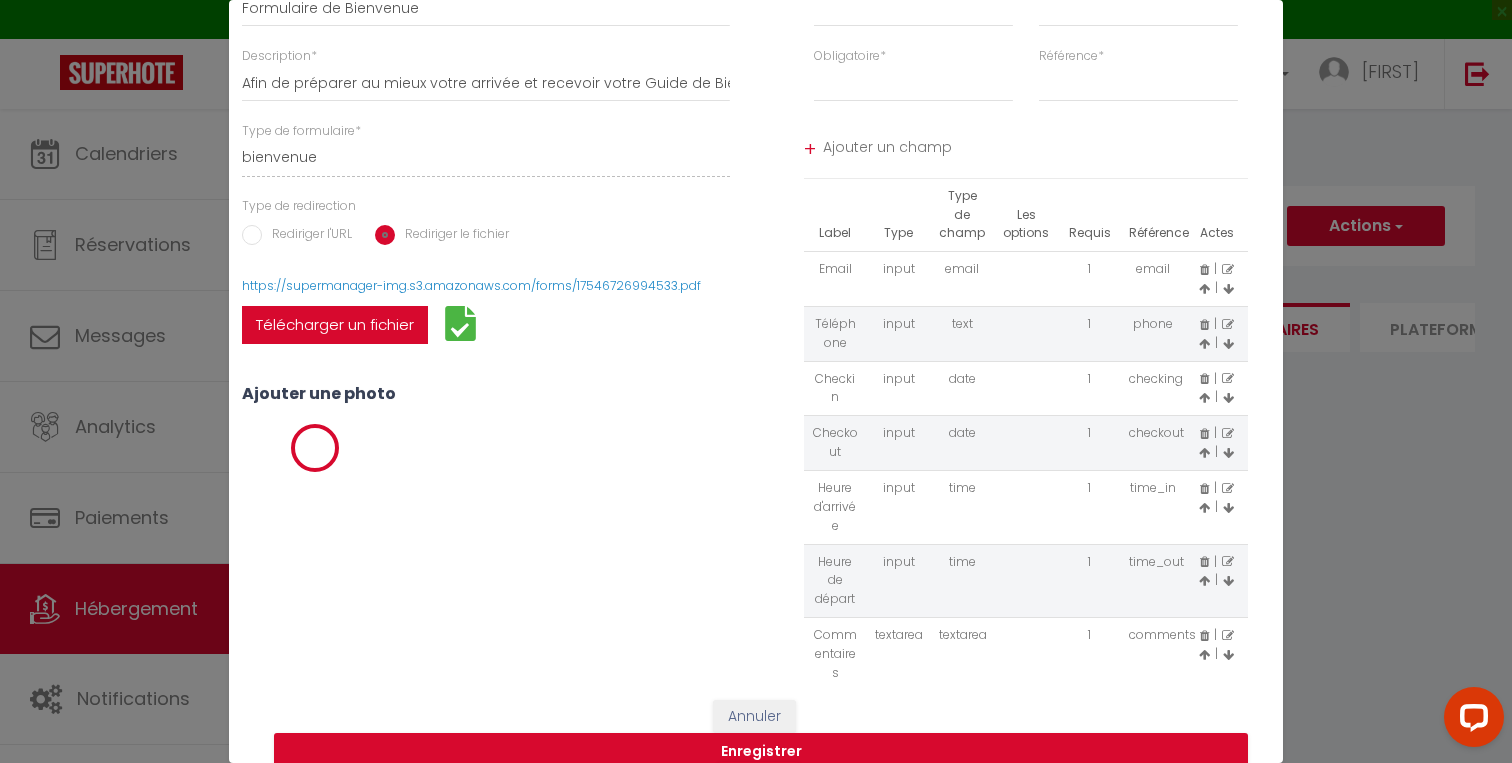 select 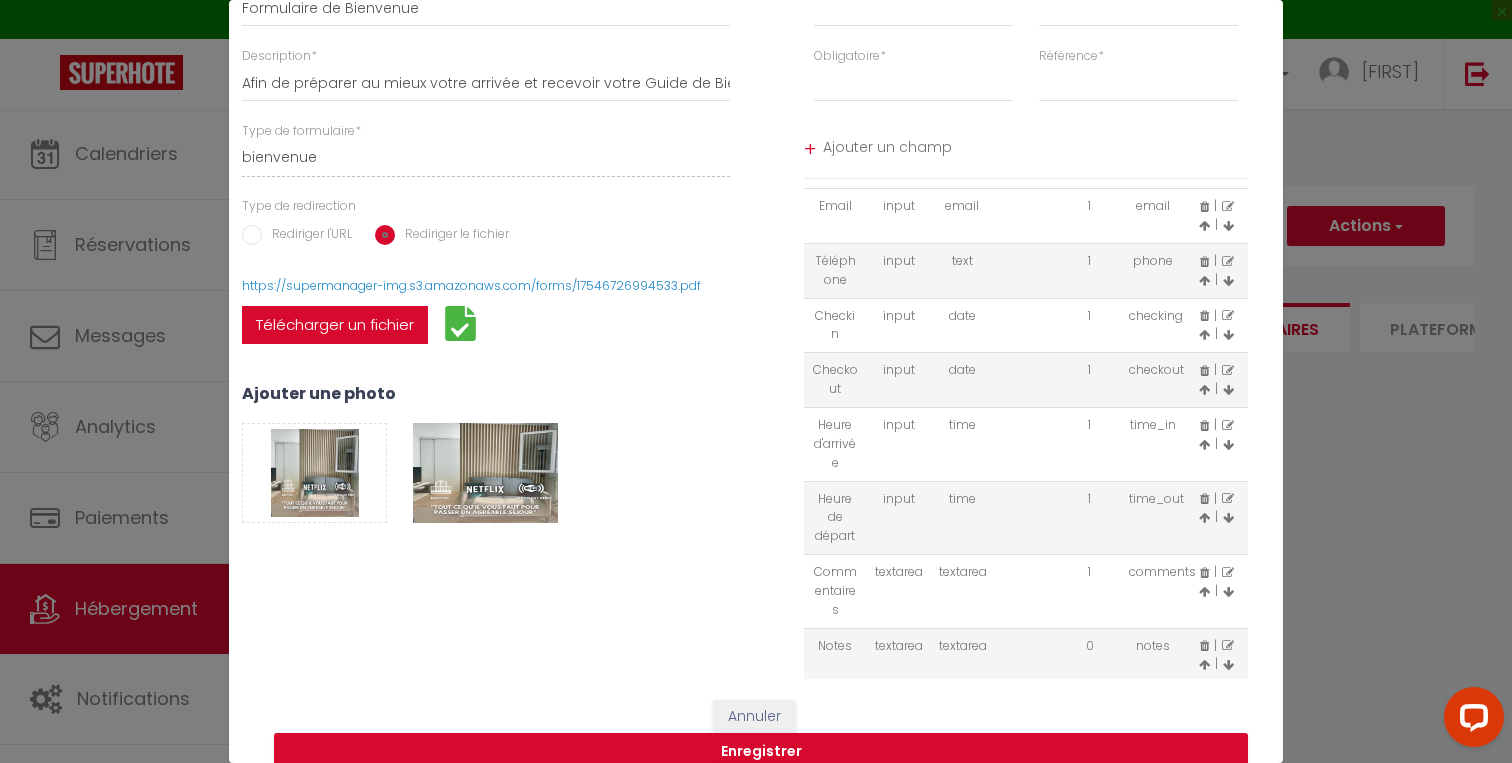 scroll, scrollTop: 67, scrollLeft: 0, axis: vertical 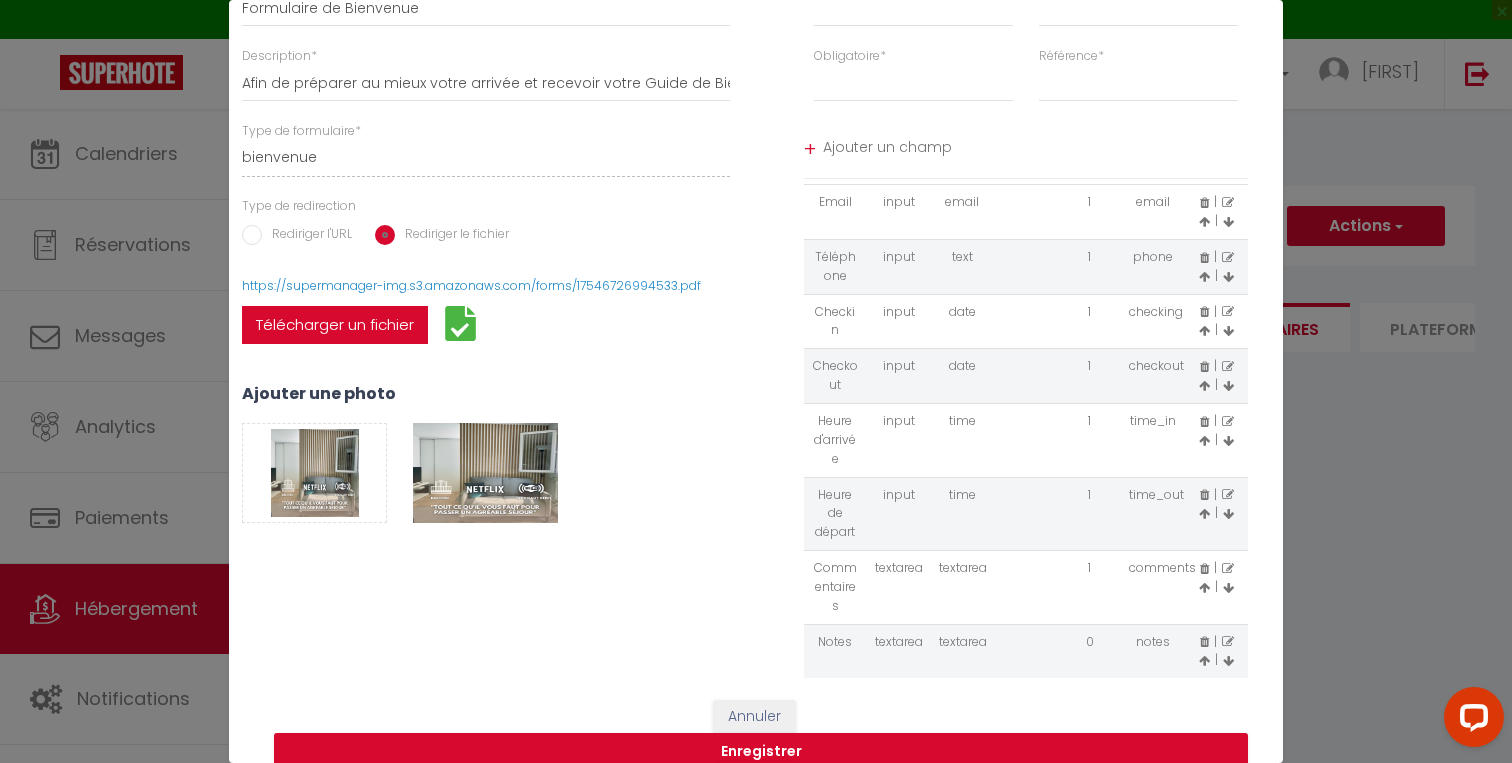 click at bounding box center (1204, 569) 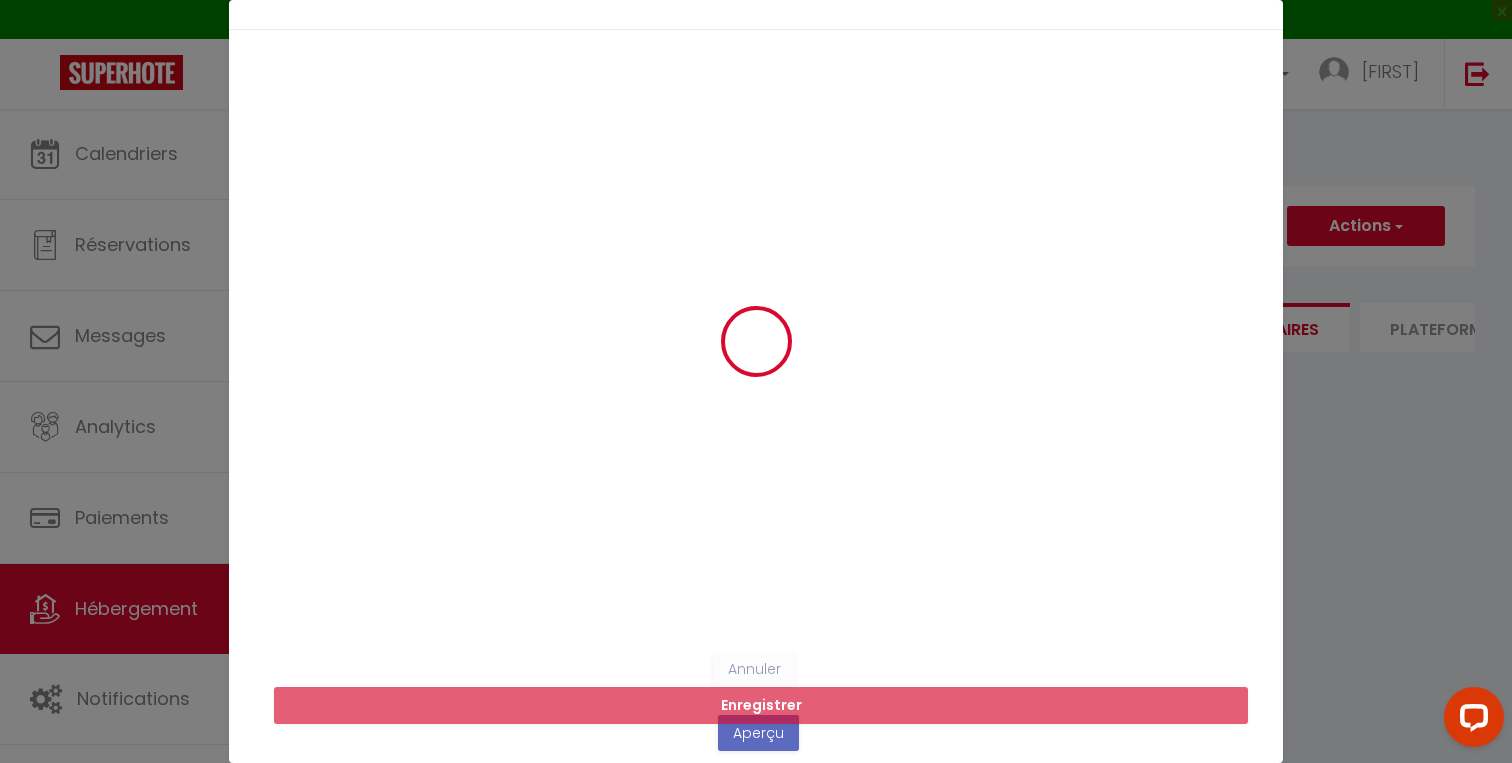 select 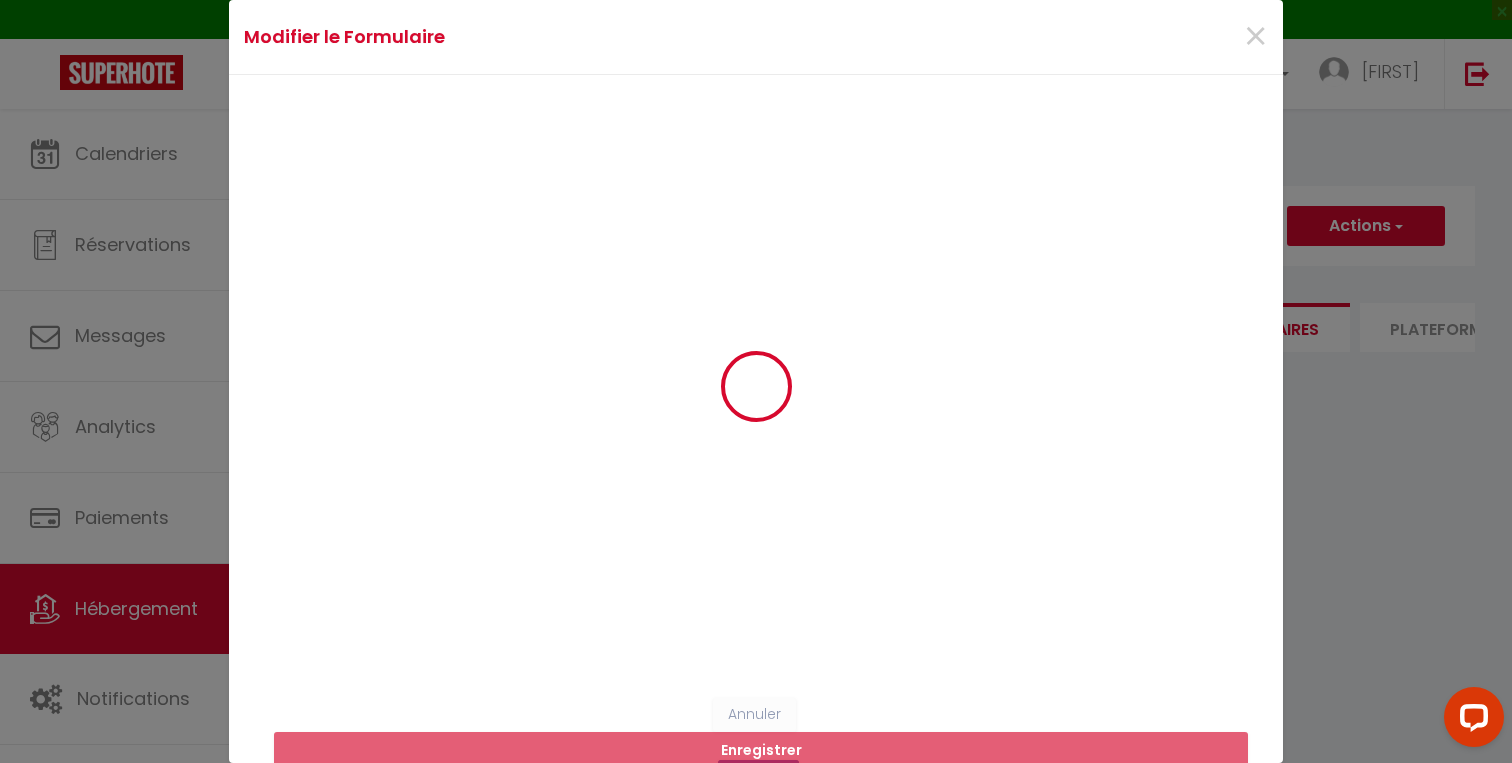scroll, scrollTop: 0, scrollLeft: 0, axis: both 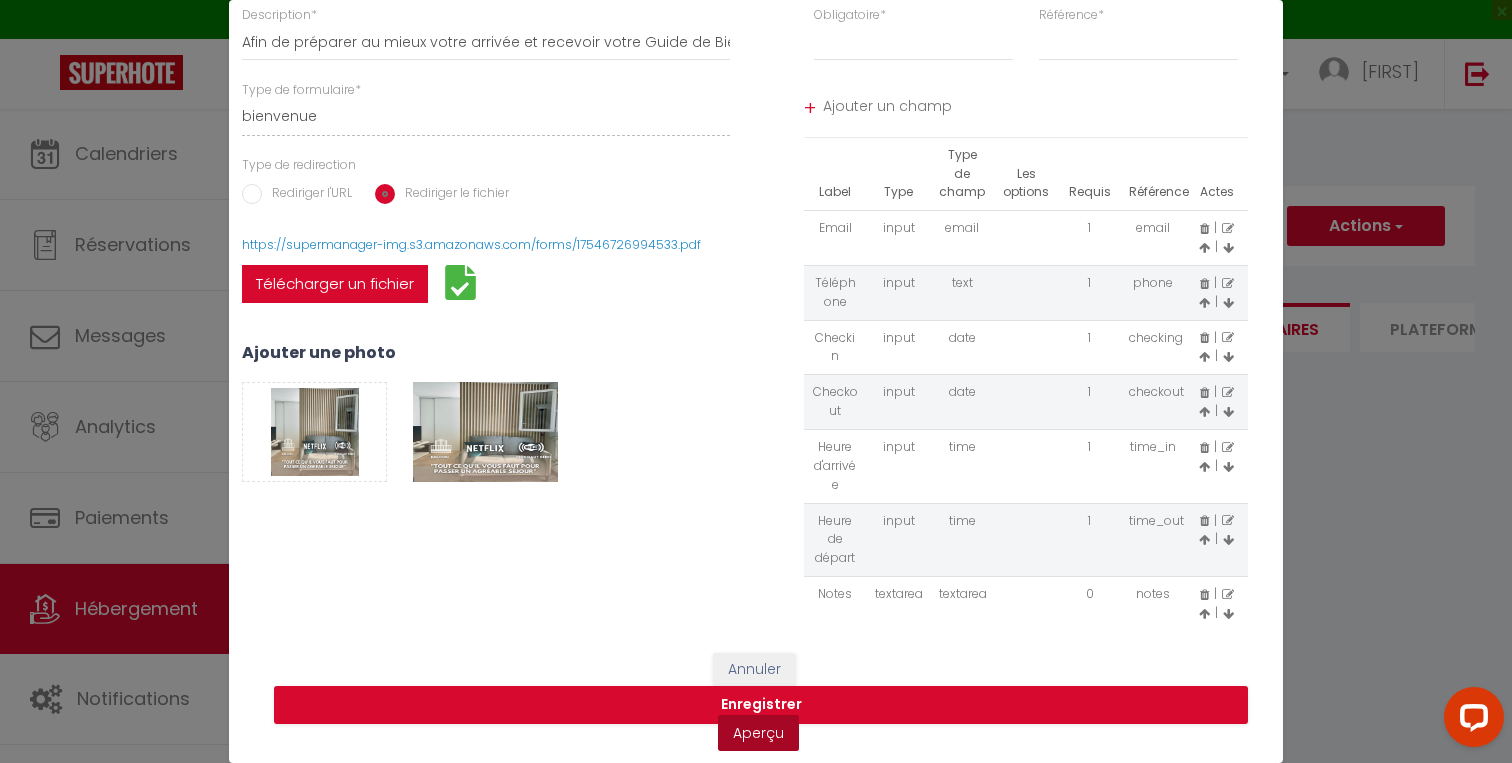 click on "Aperçu" at bounding box center [758, 733] 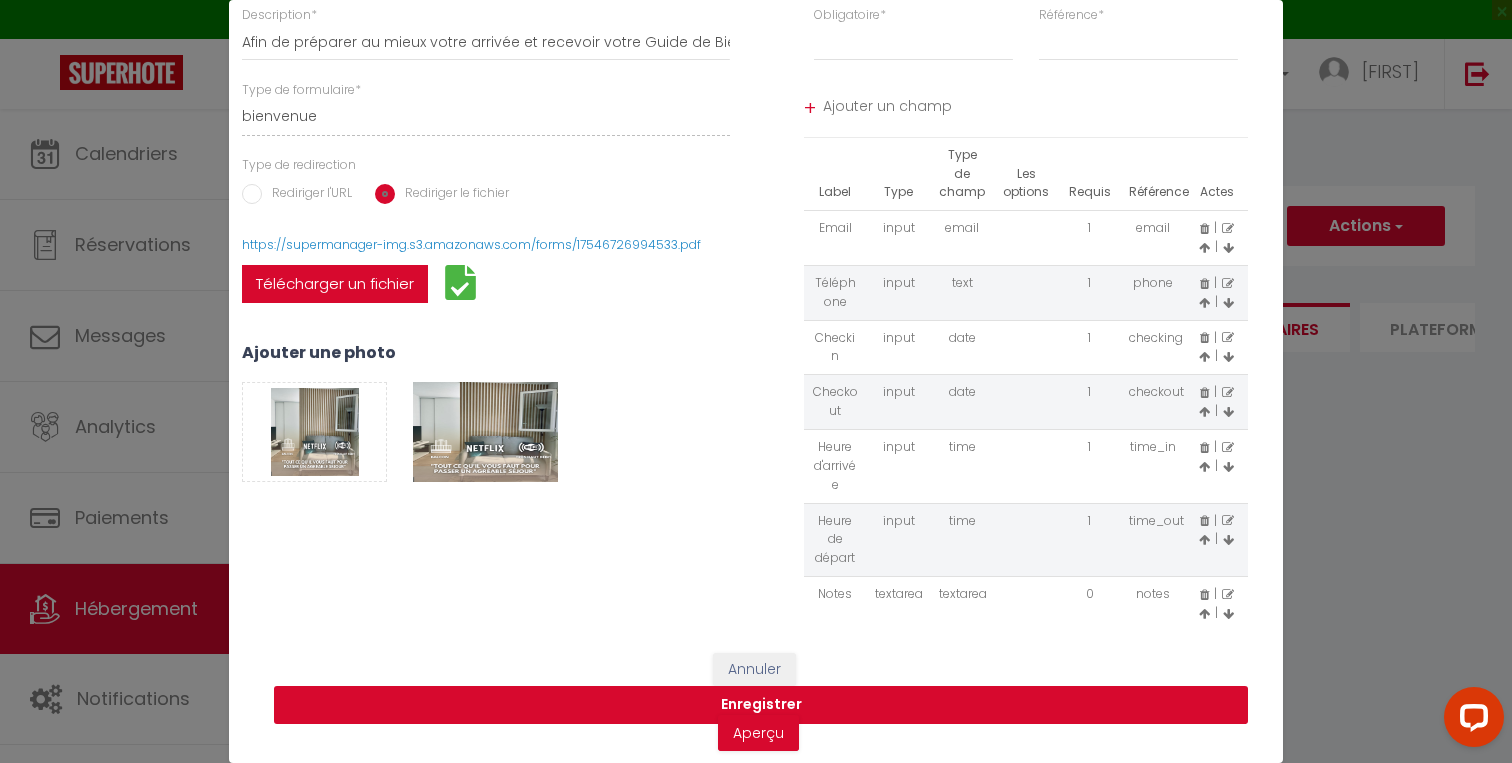 click on "Enregistrer" at bounding box center (761, 705) 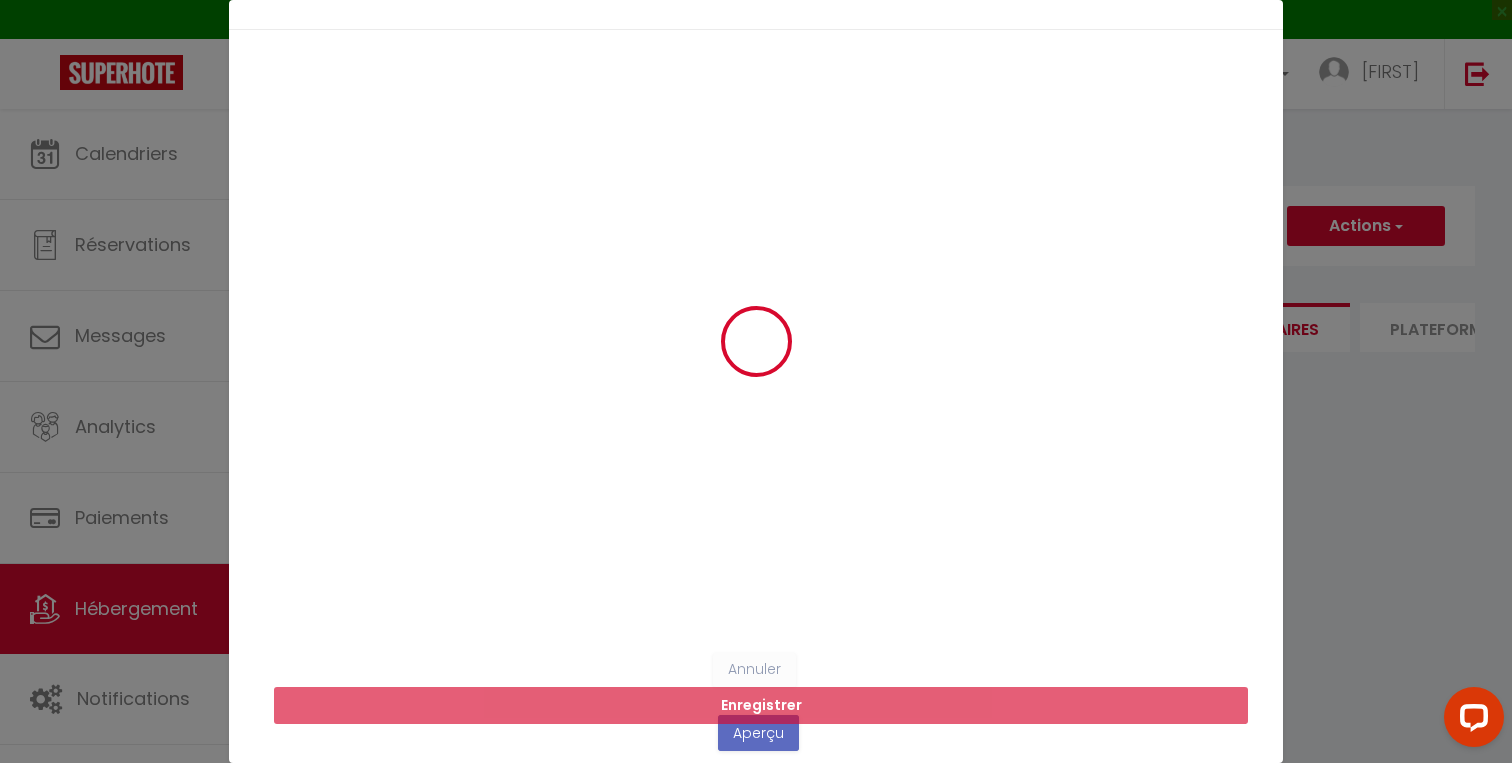 scroll, scrollTop: 0, scrollLeft: 0, axis: both 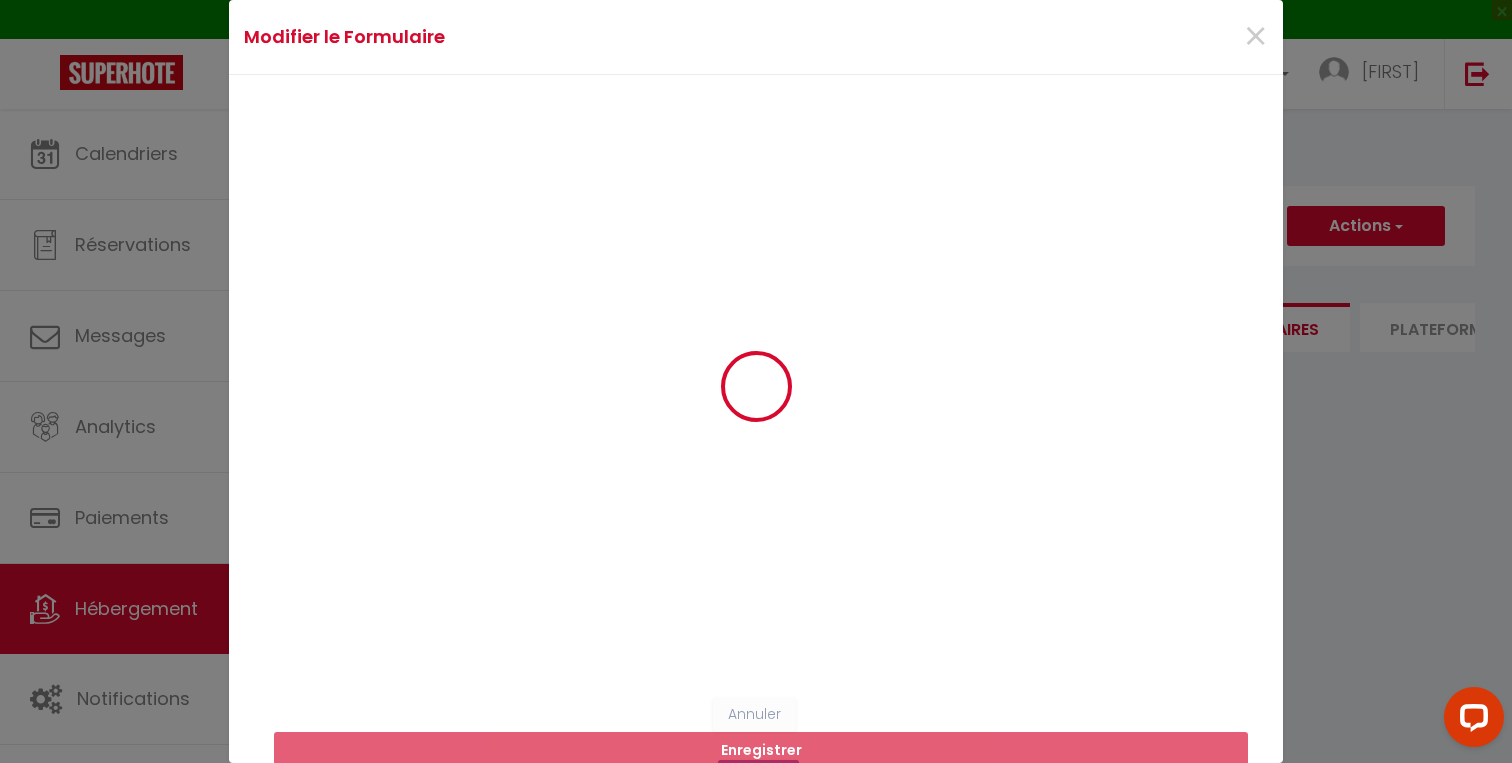 type 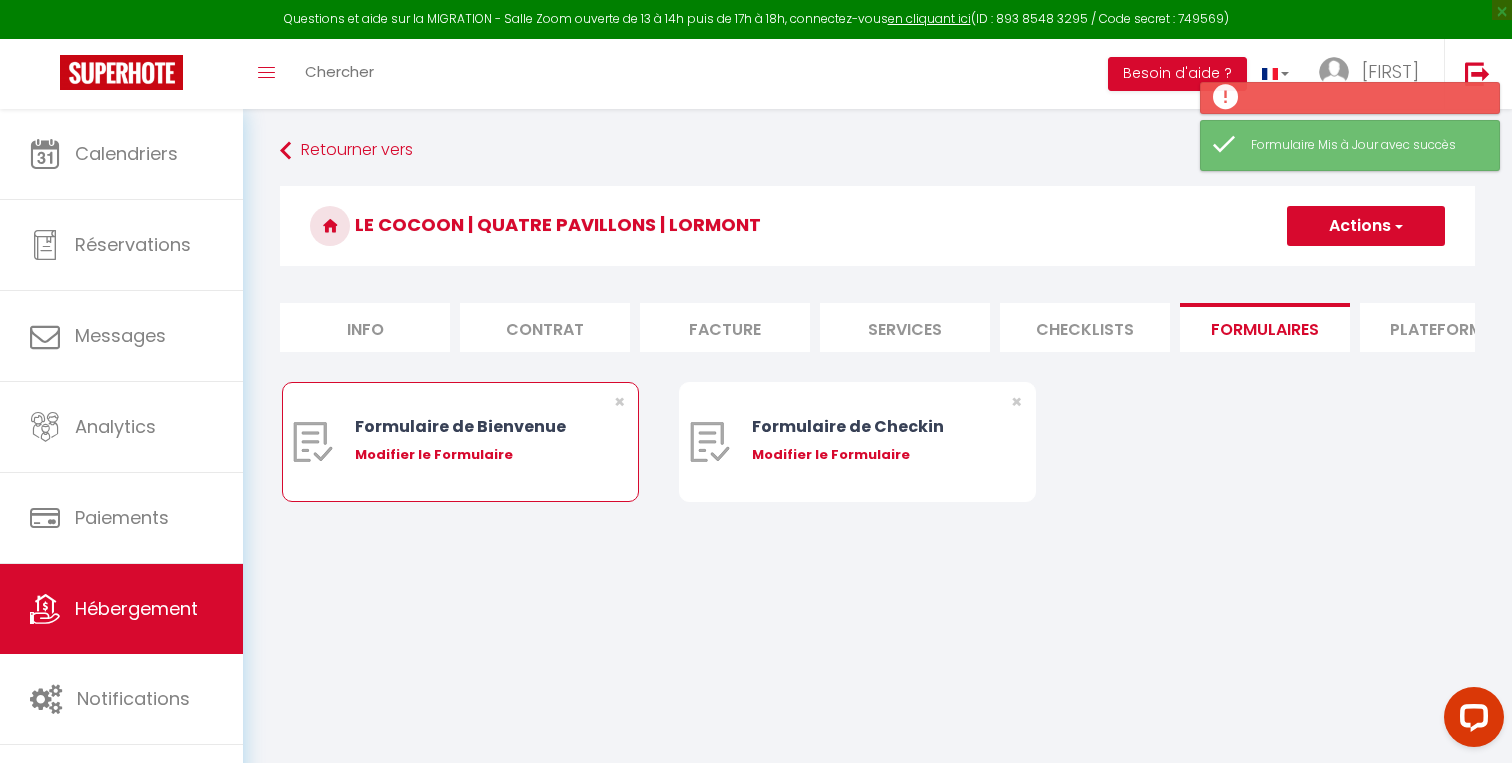 click on "Modifier le Formulaire" at bounding box center [475, 455] 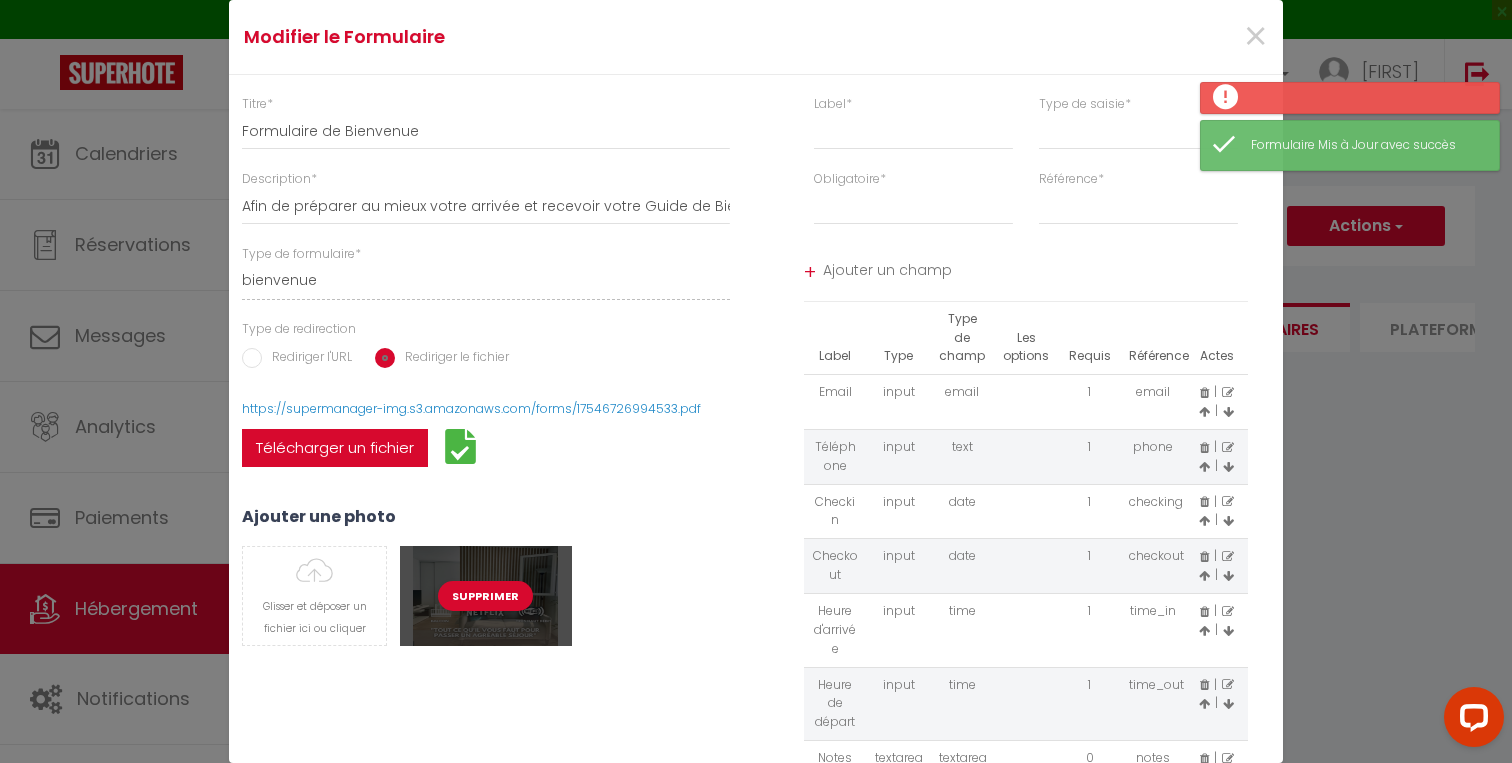 click on "Supprimer" at bounding box center [485, 596] 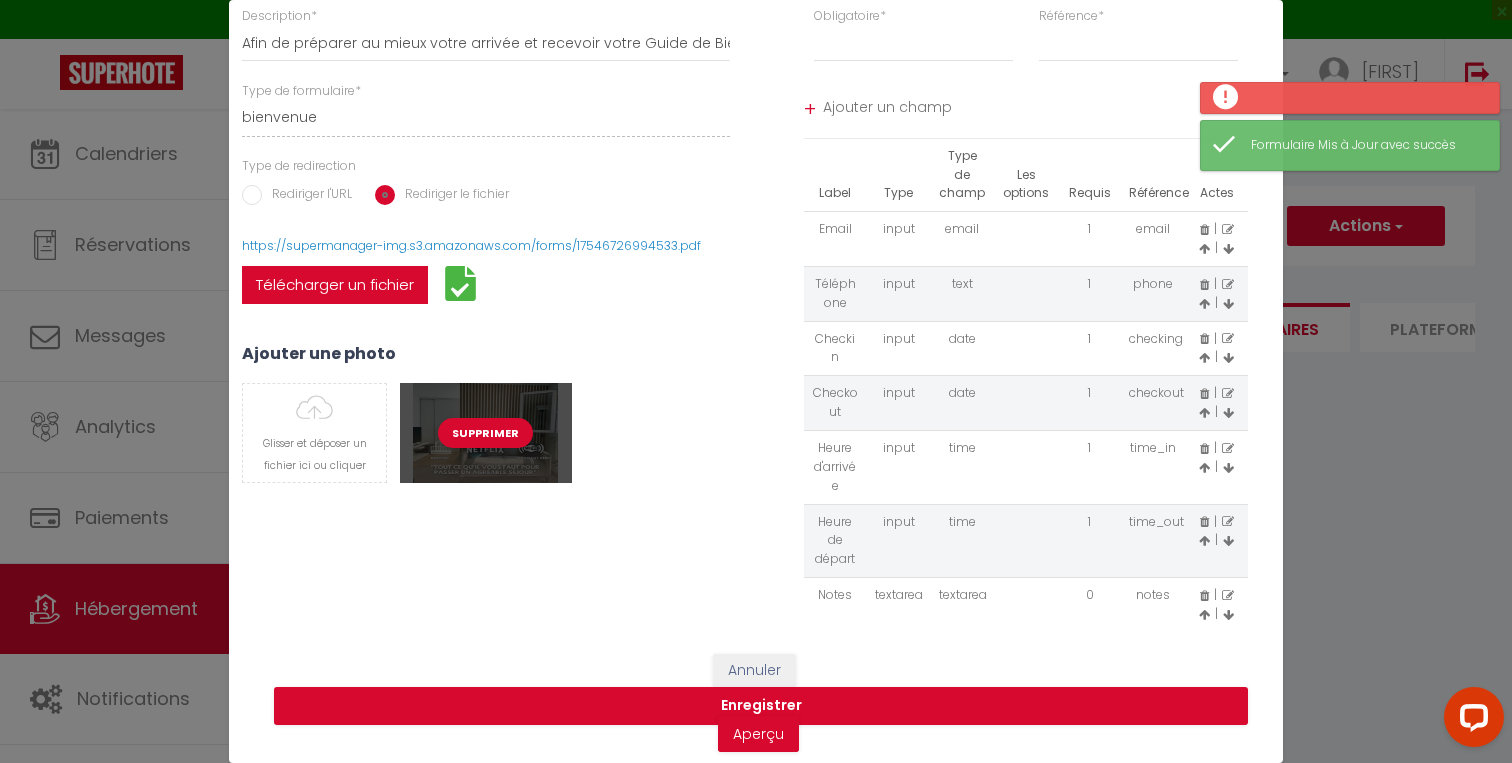 scroll, scrollTop: 164, scrollLeft: 0, axis: vertical 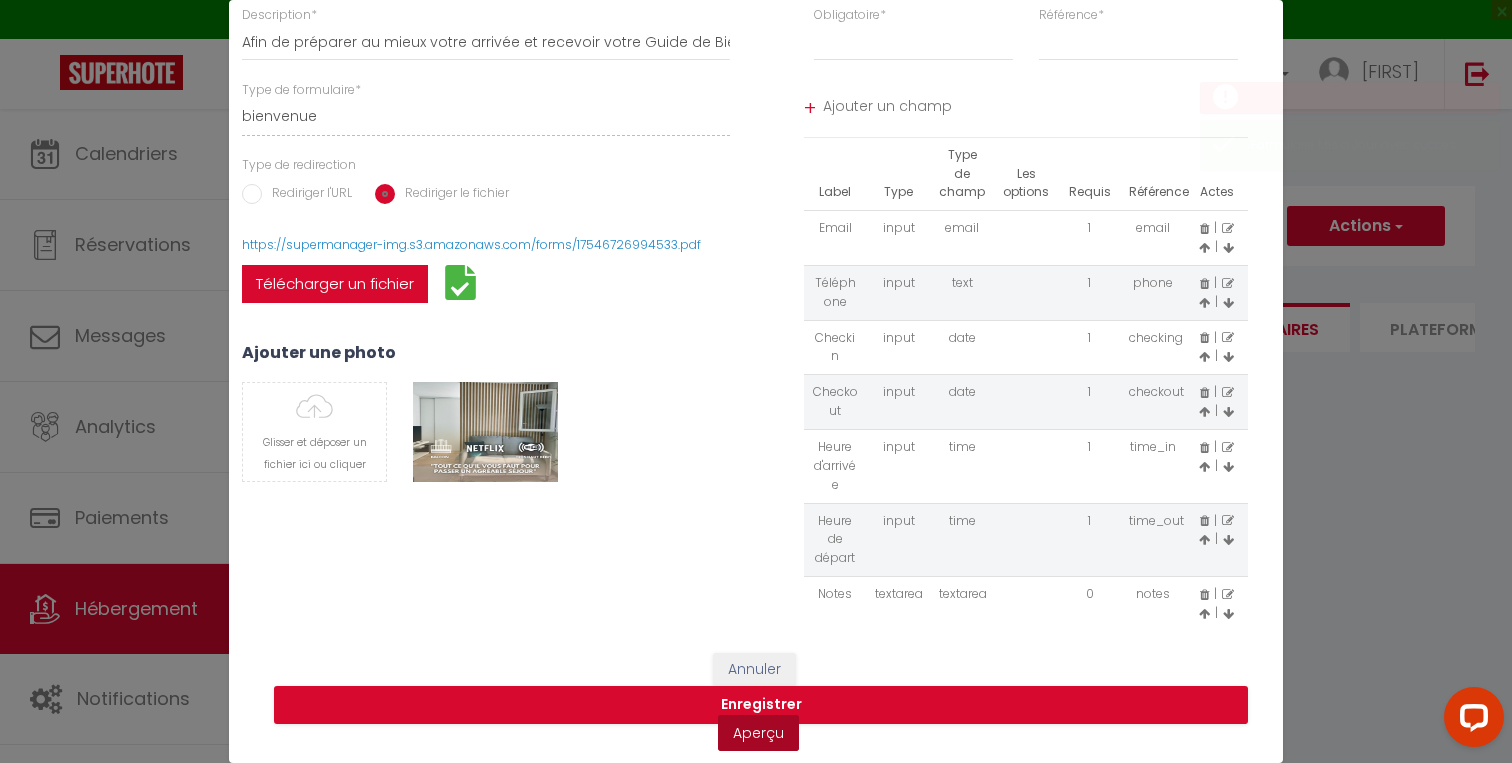 click on "Aperçu" at bounding box center (758, 733) 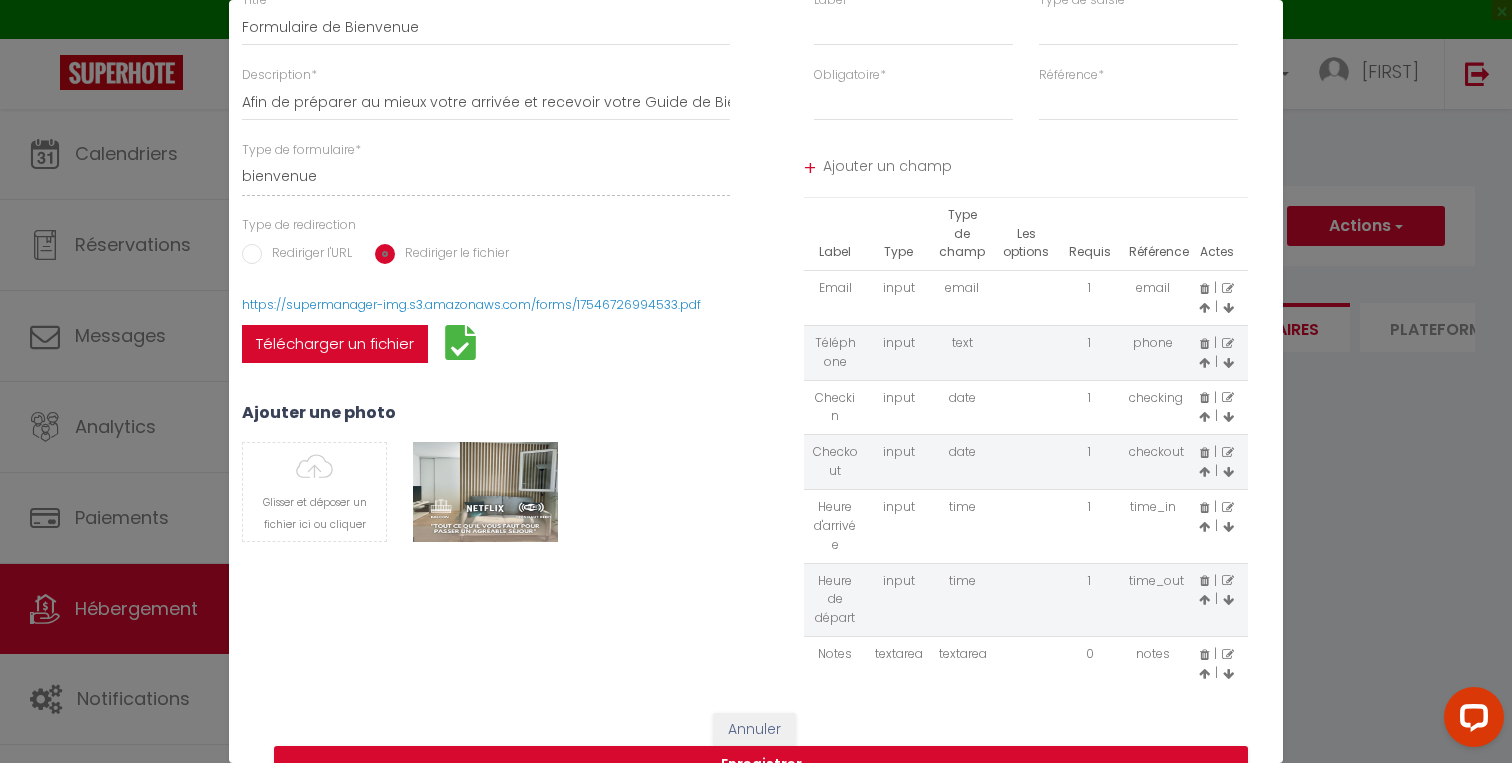 scroll, scrollTop: 122, scrollLeft: 0, axis: vertical 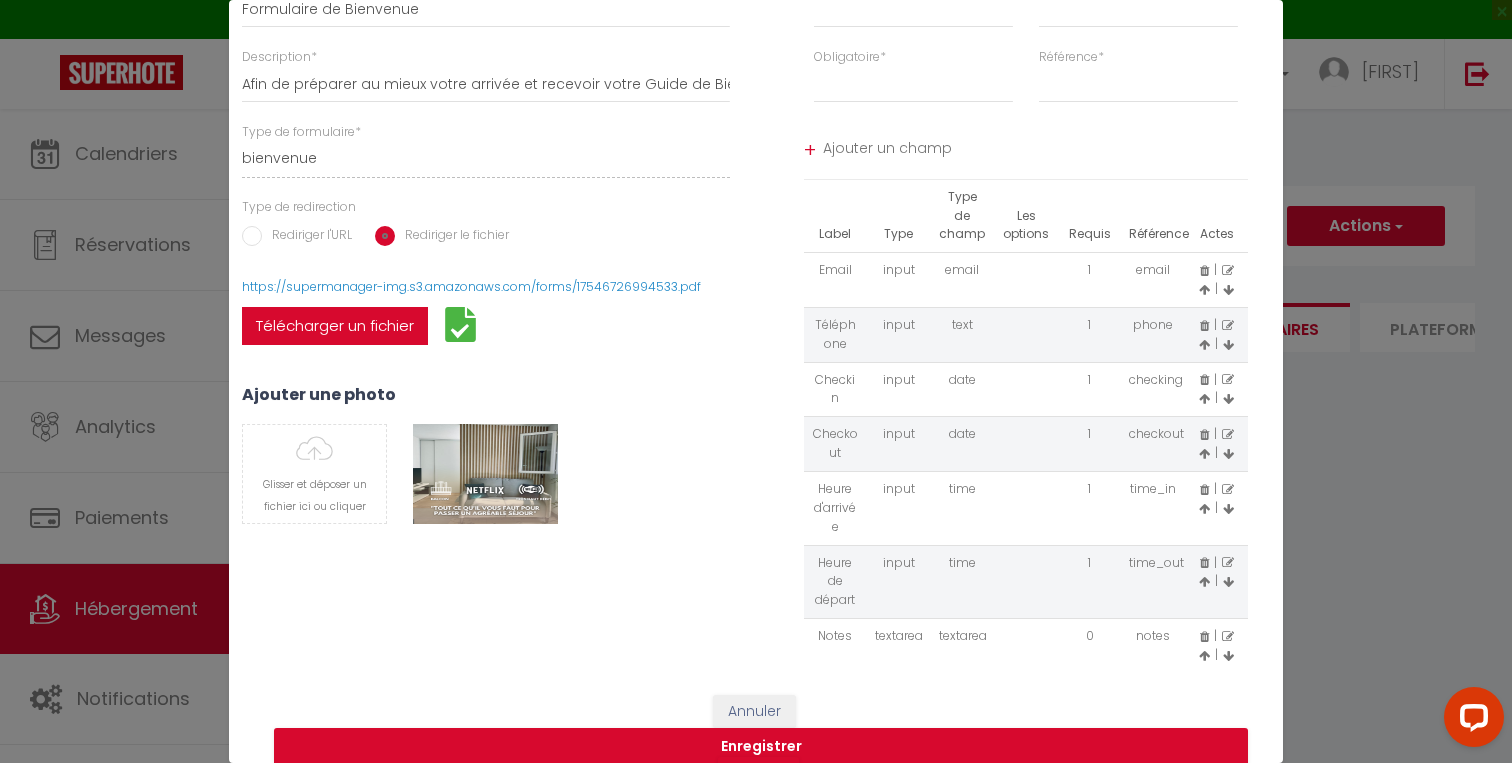 click on "Rediriger l'URL" at bounding box center [252, 236] 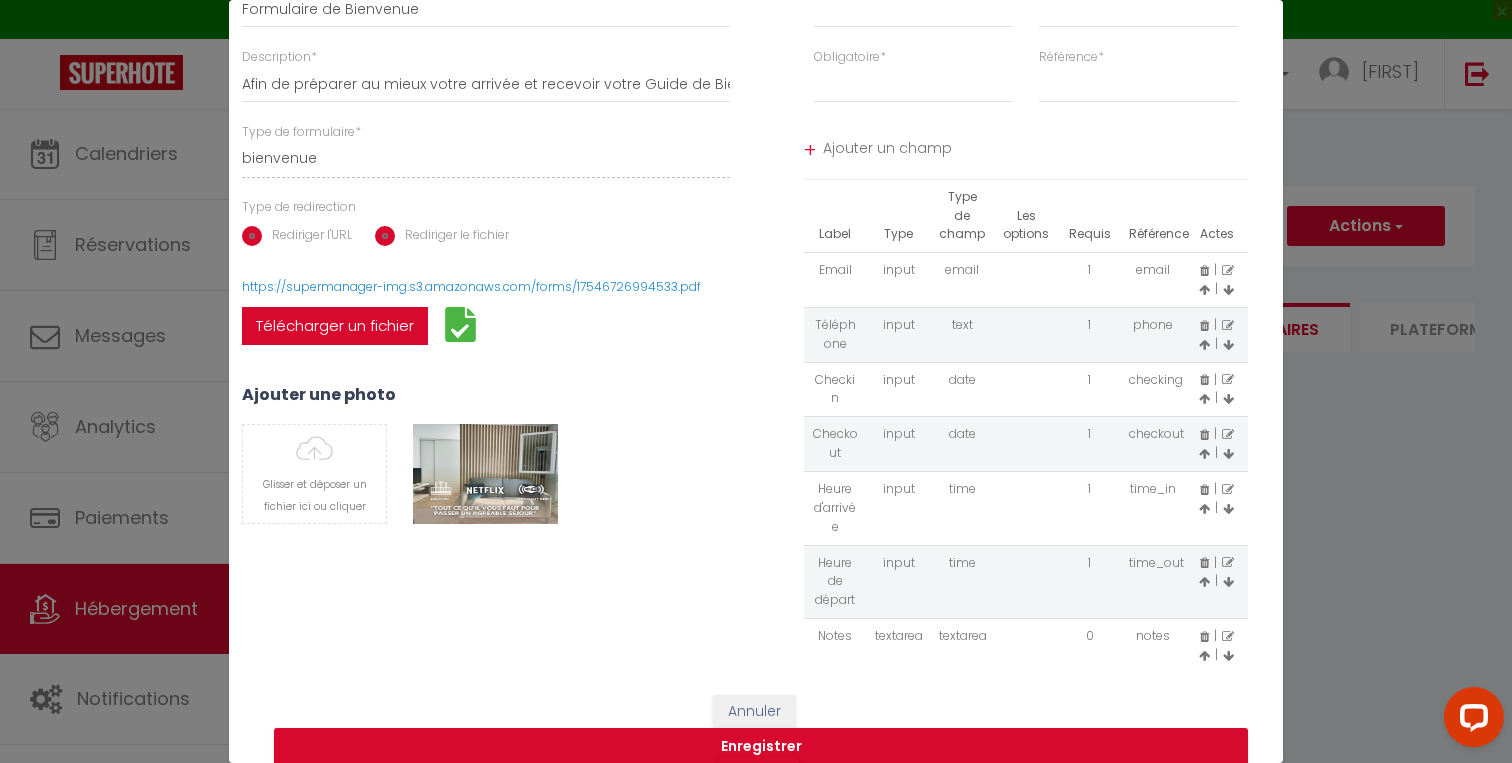 radio on "false" 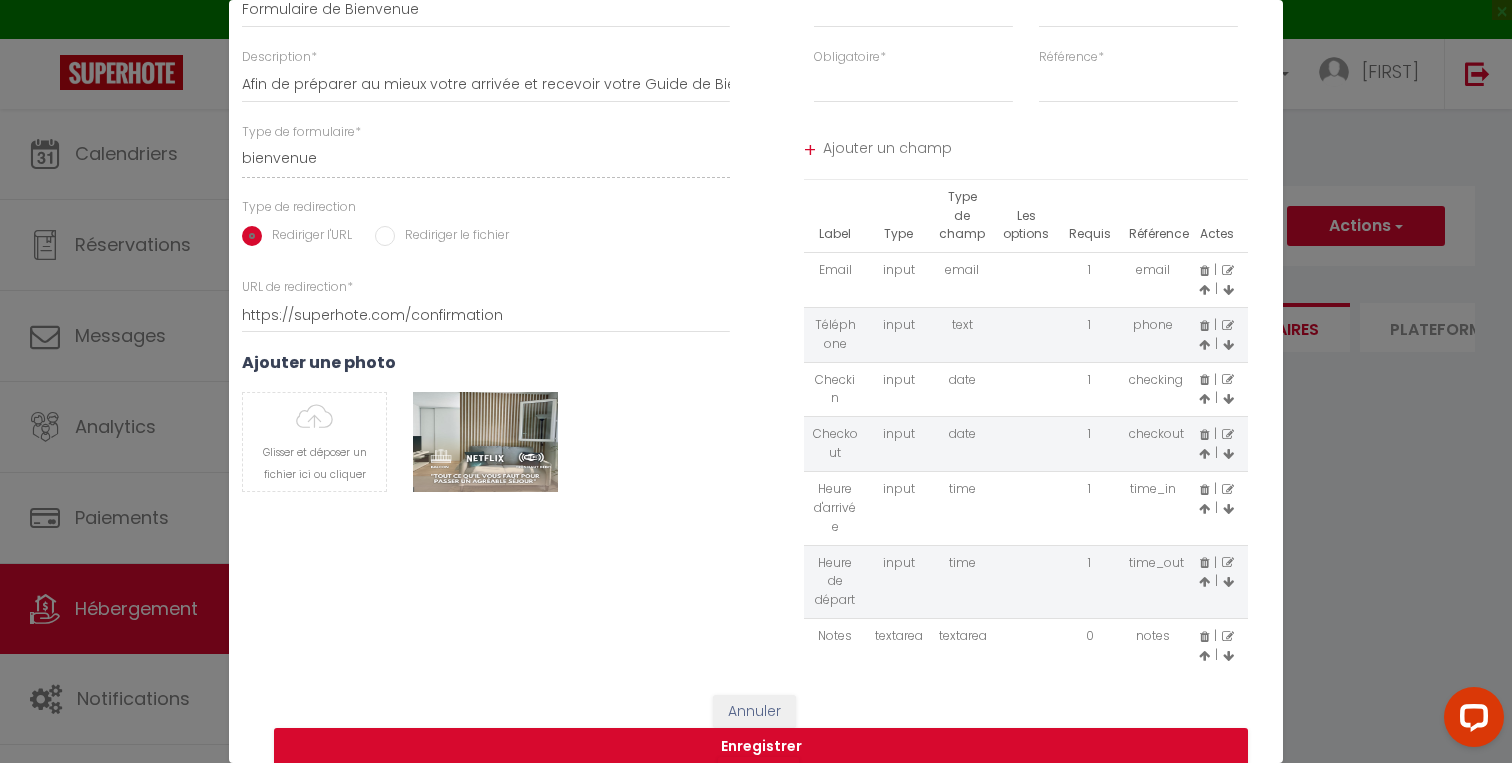 click on "Rediriger le fichier" at bounding box center [385, 236] 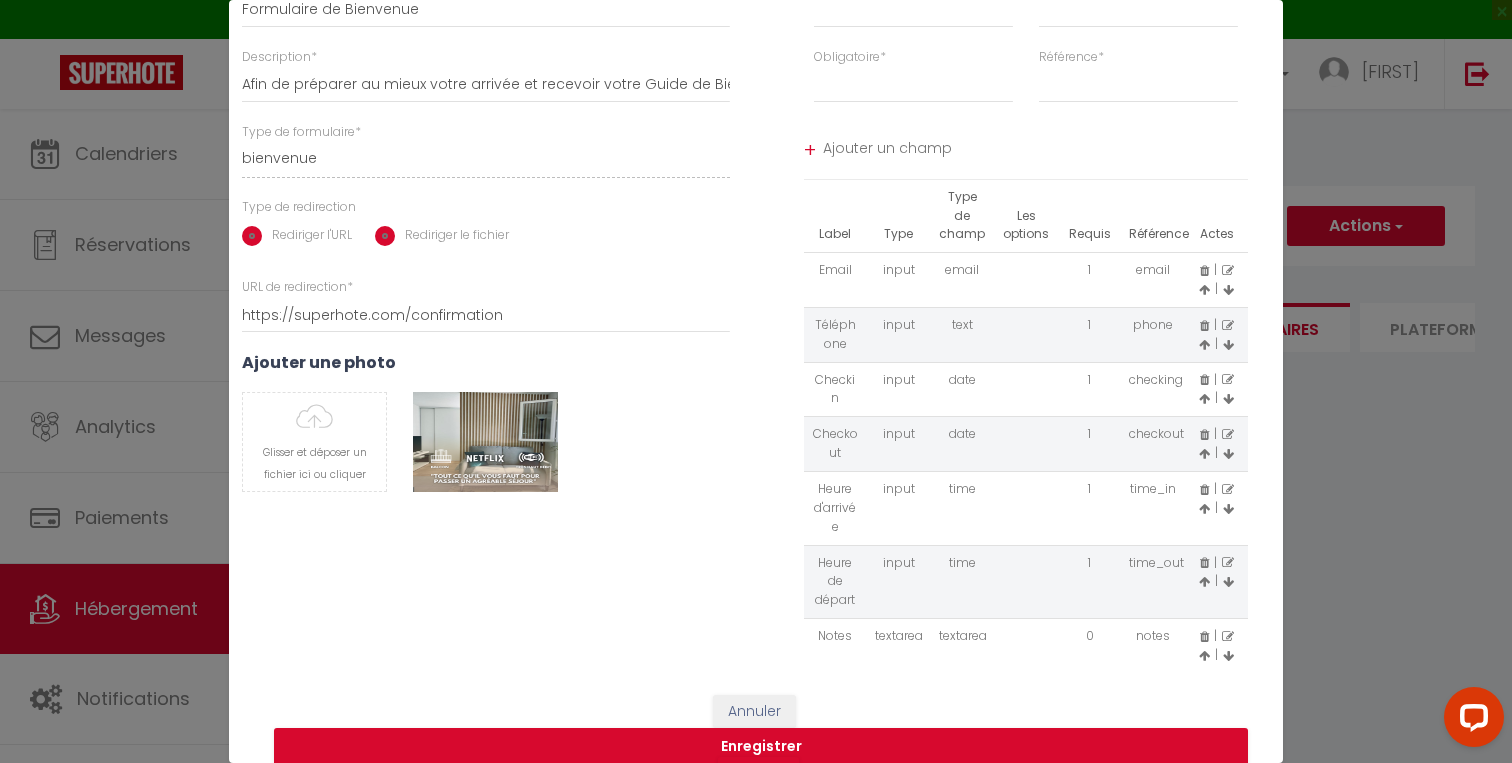 radio on "false" 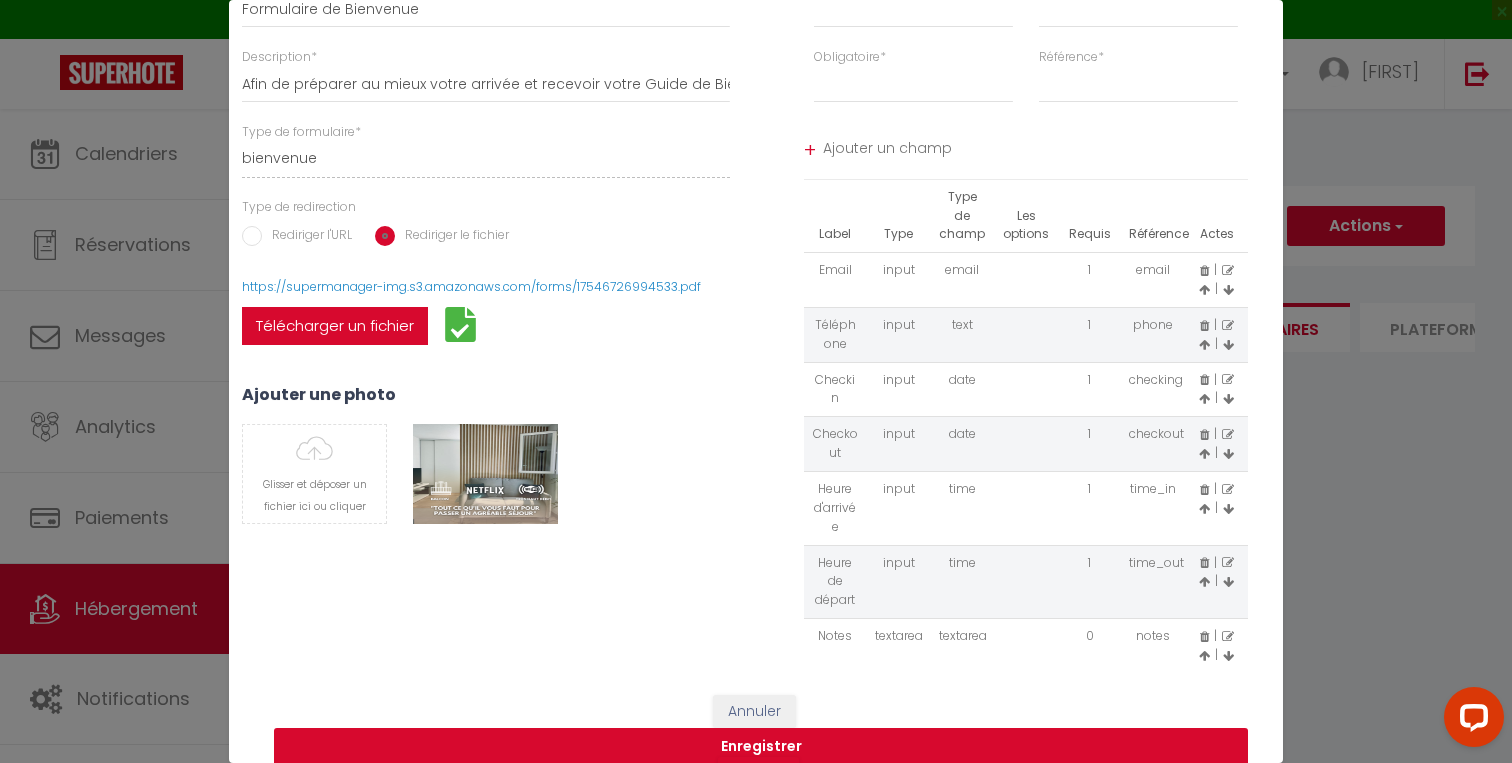 click on "Enregistrer" at bounding box center [761, 747] 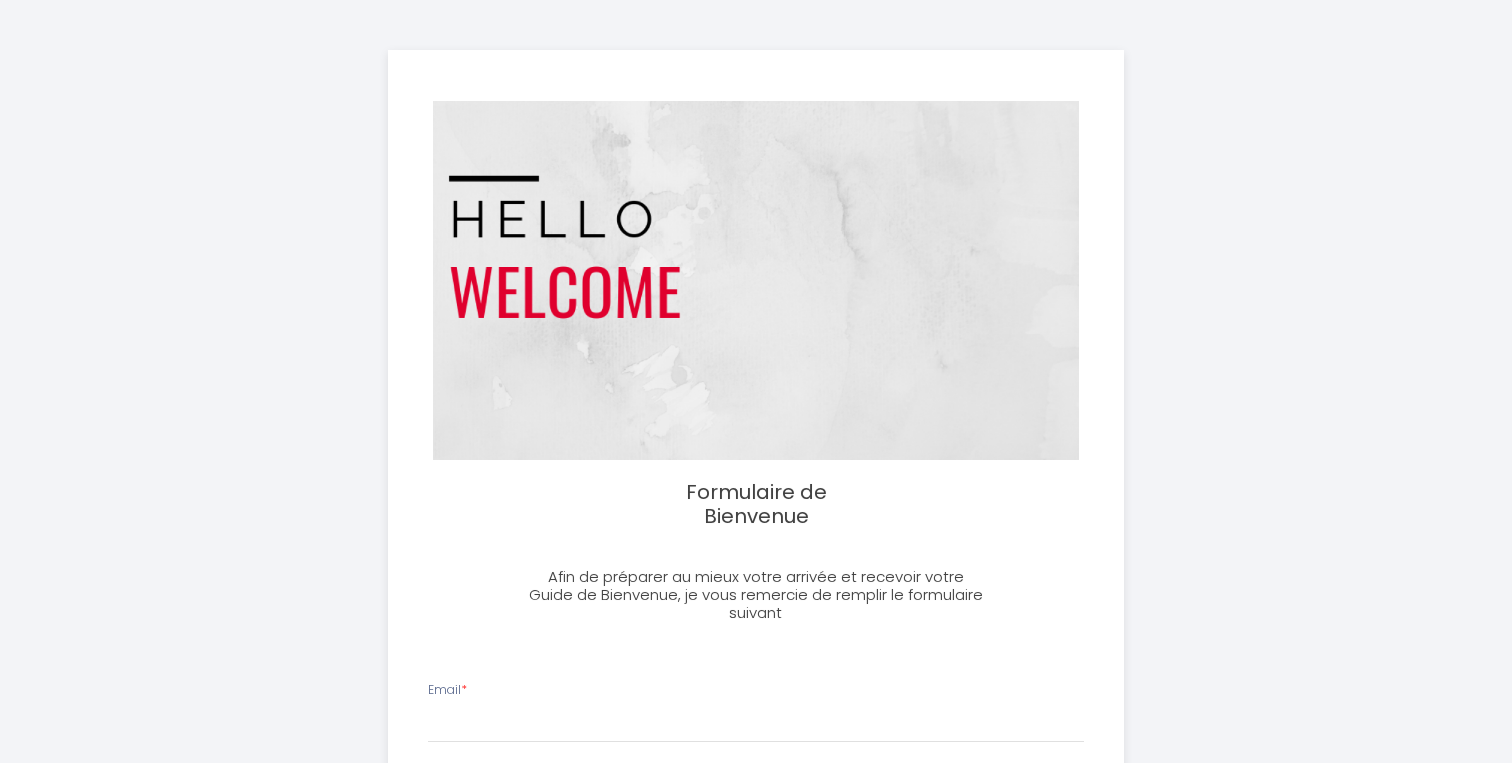 select 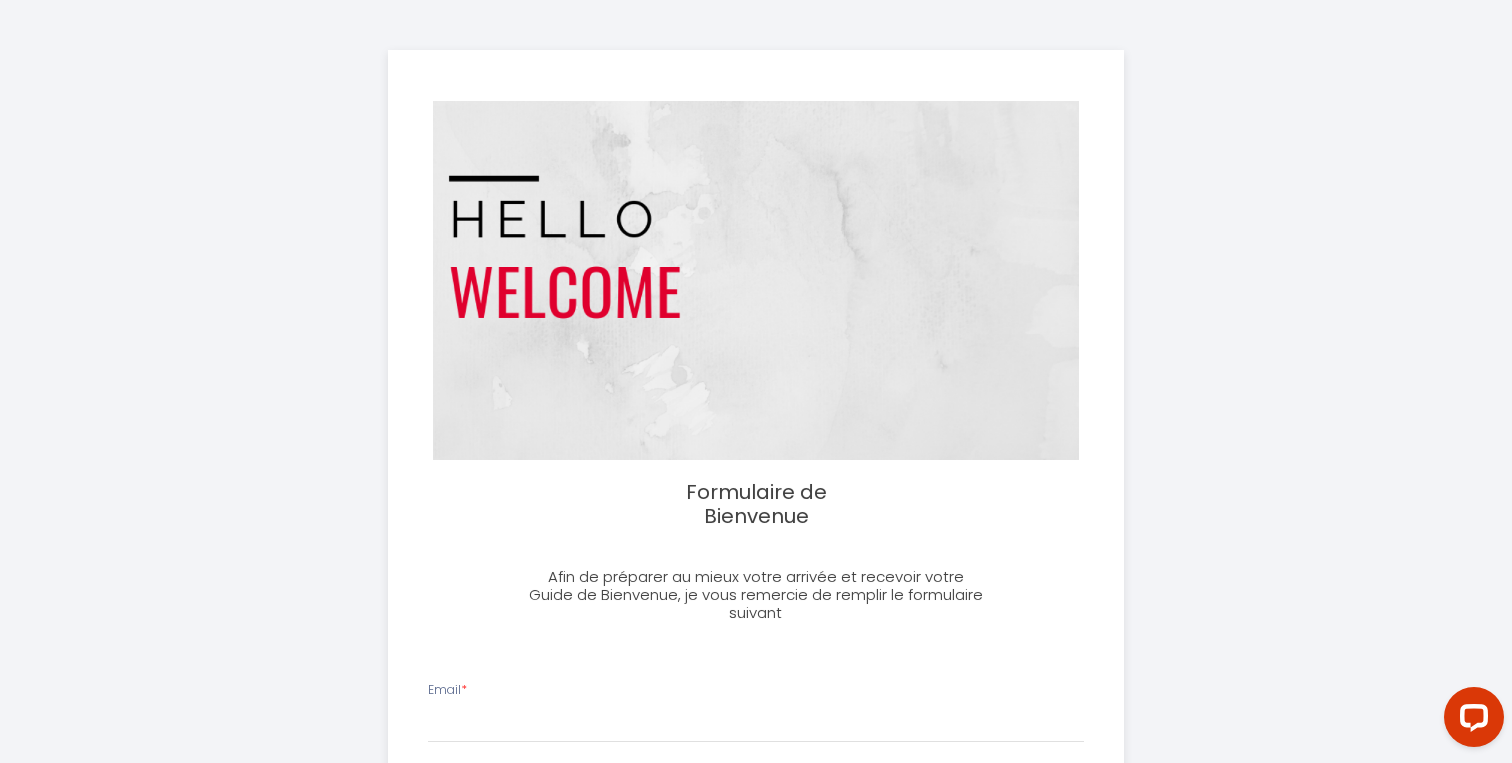 scroll, scrollTop: 0, scrollLeft: 0, axis: both 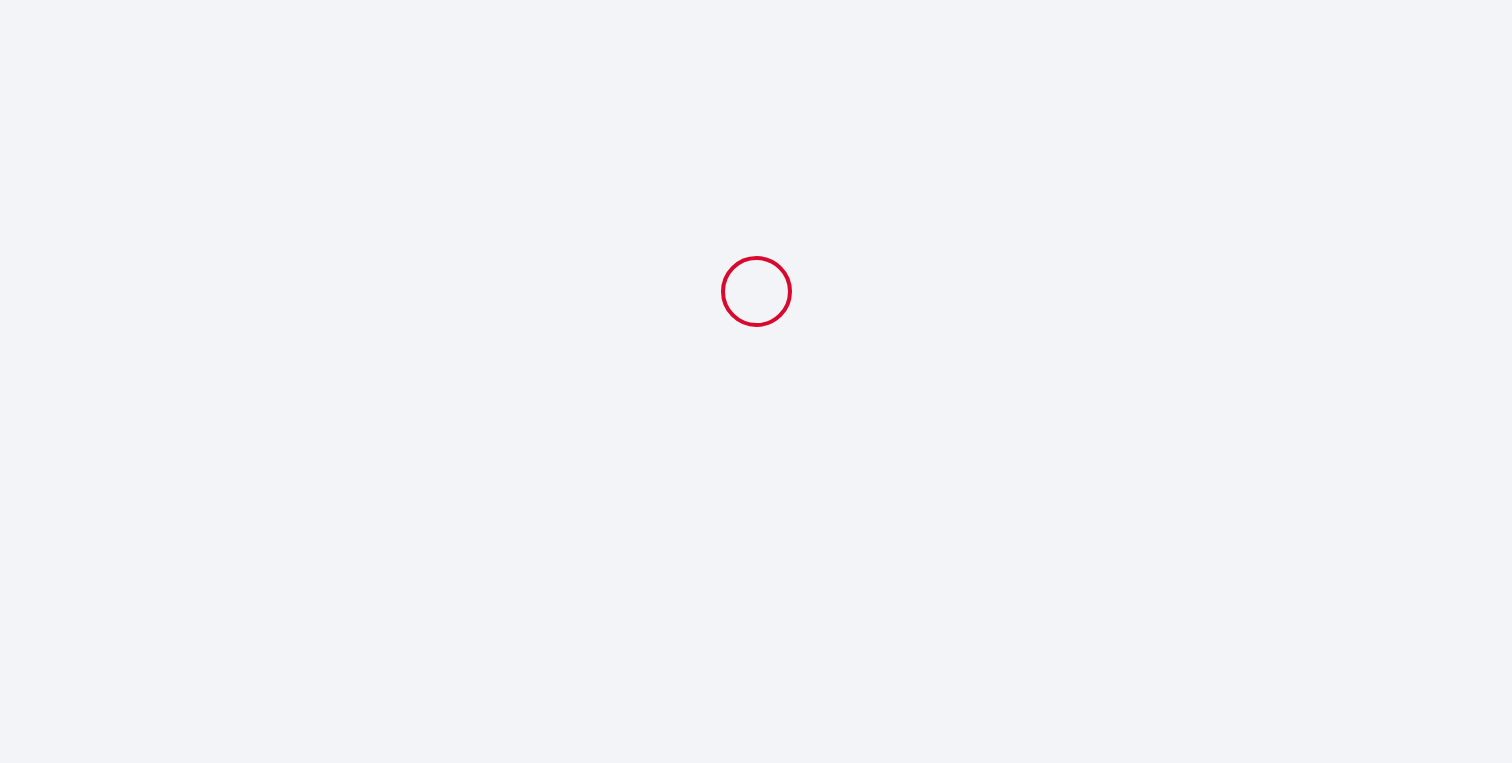 select 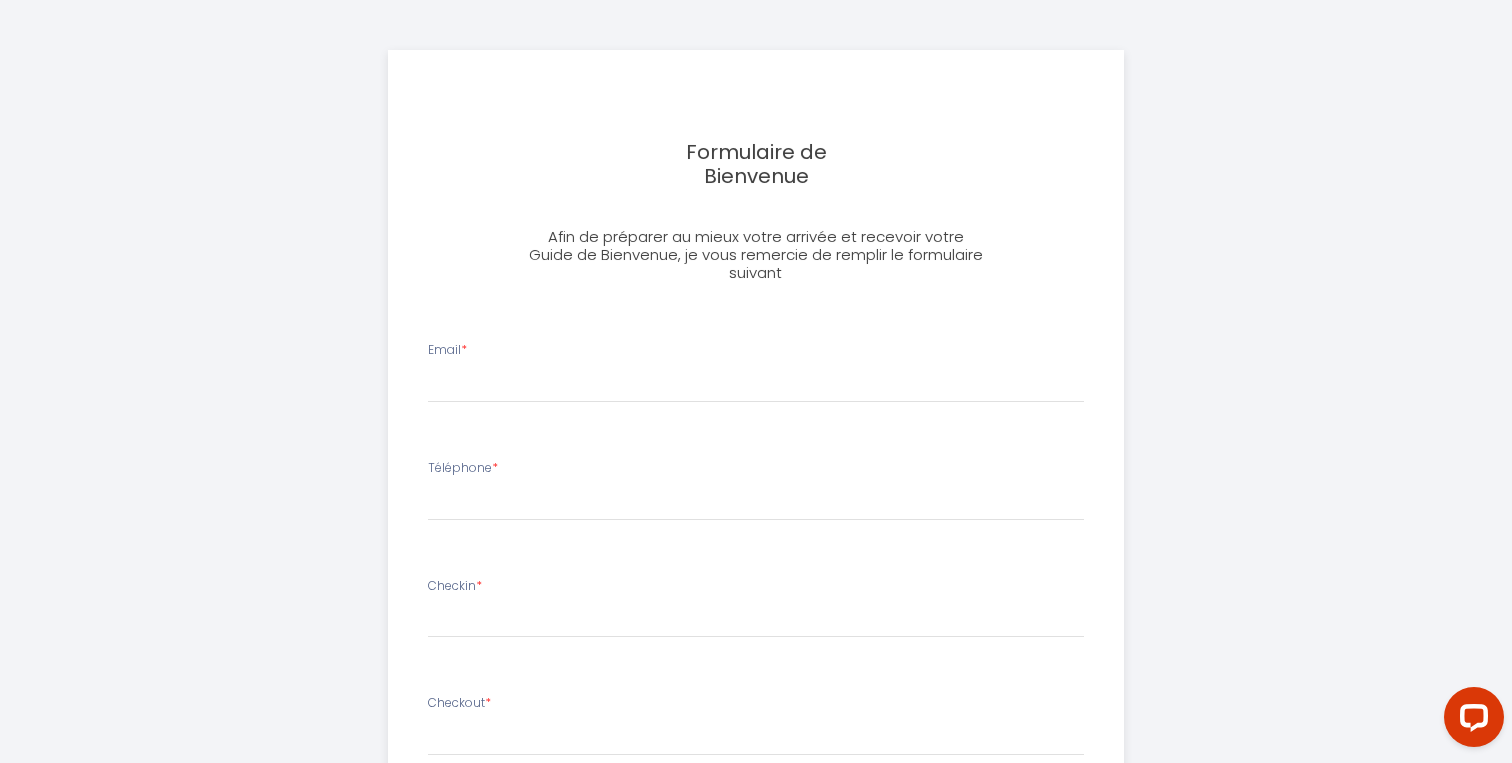 scroll, scrollTop: 0, scrollLeft: 0, axis: both 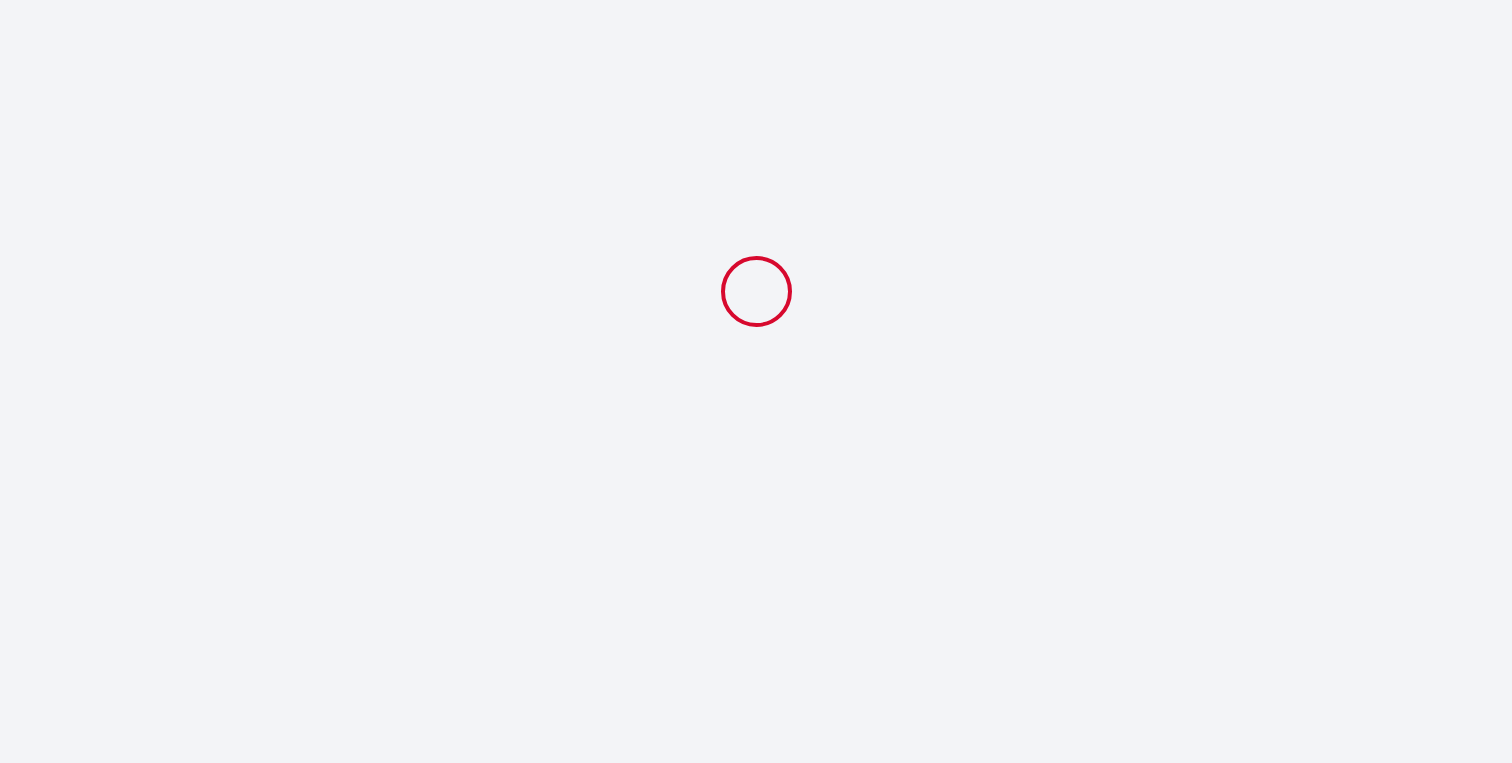 select 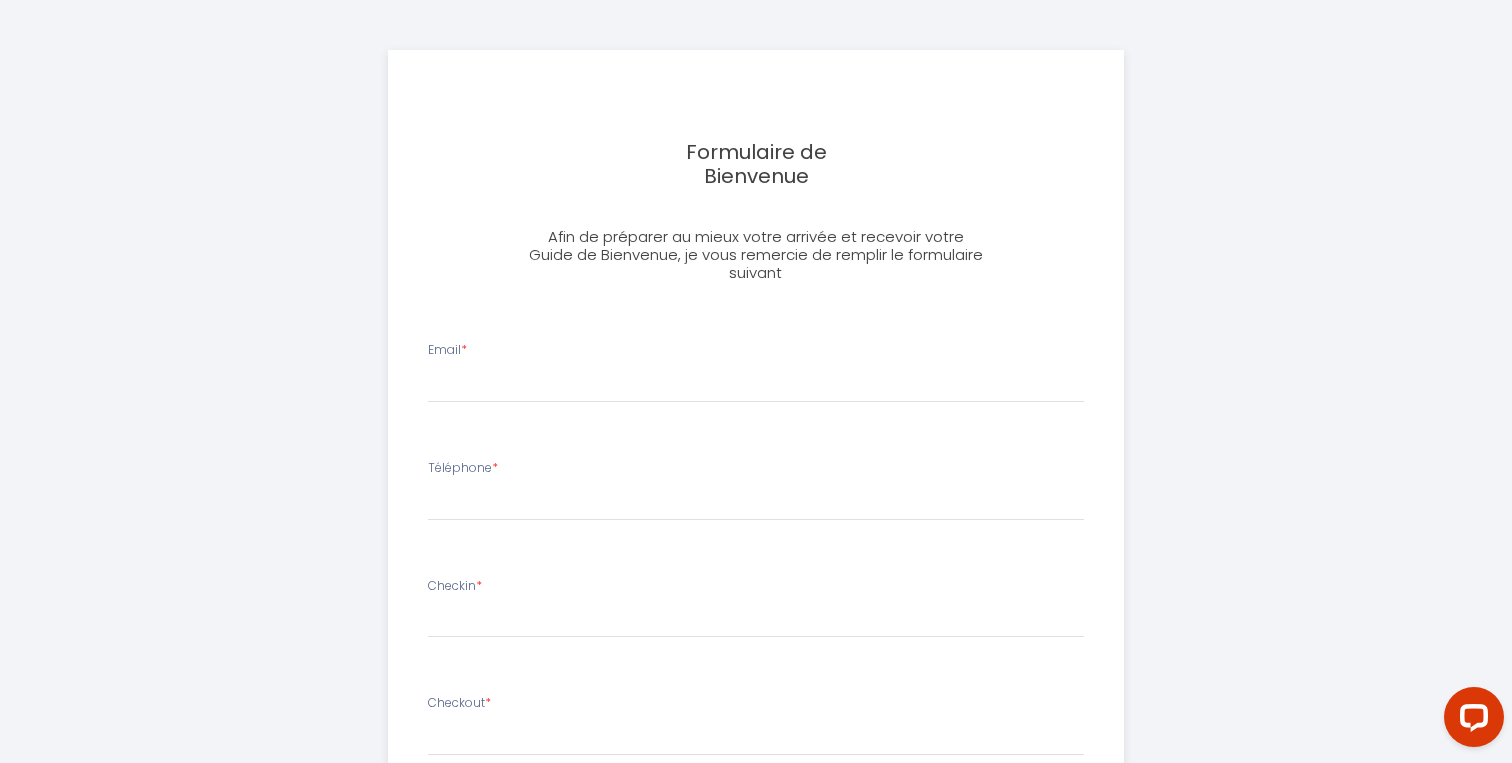 scroll, scrollTop: 0, scrollLeft: 0, axis: both 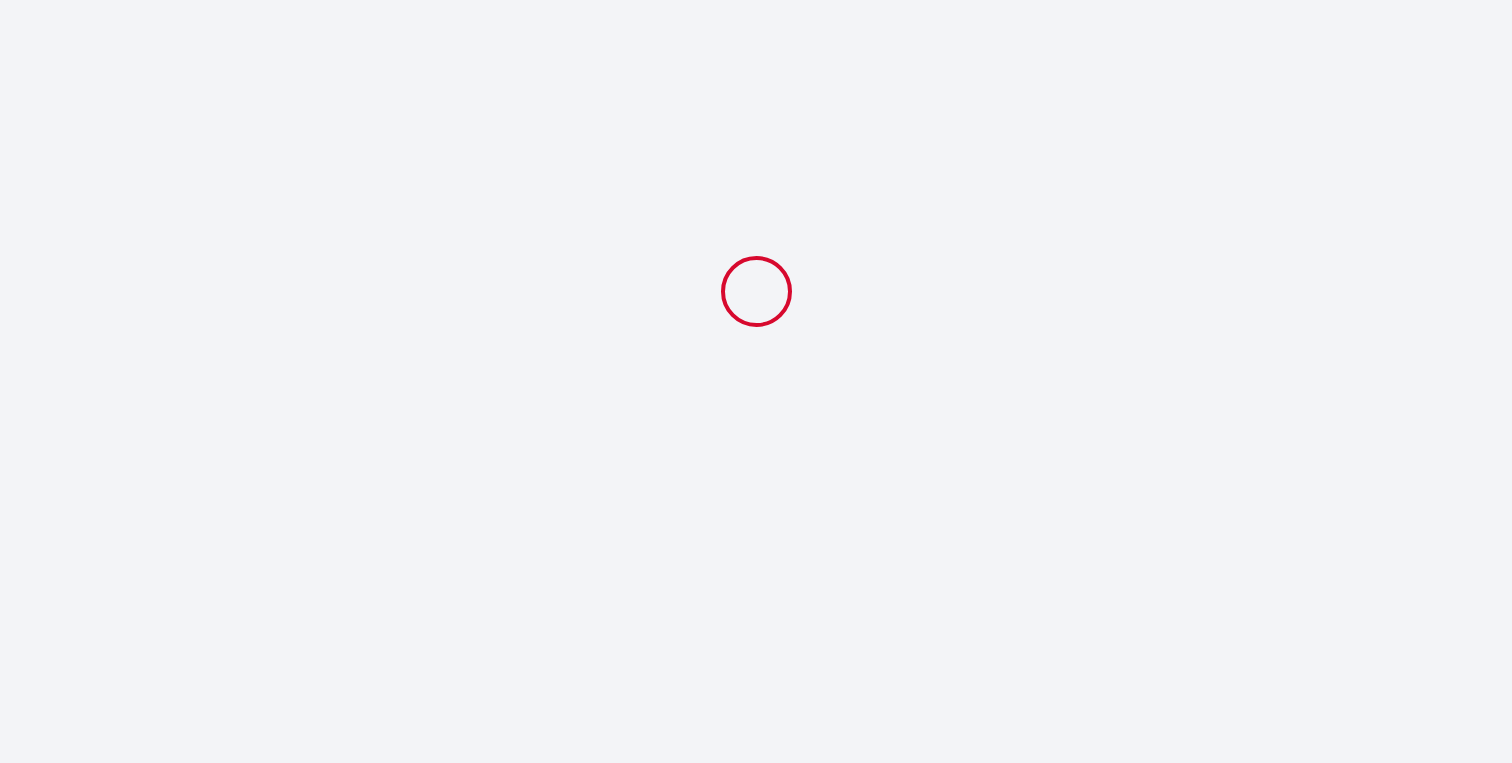 select 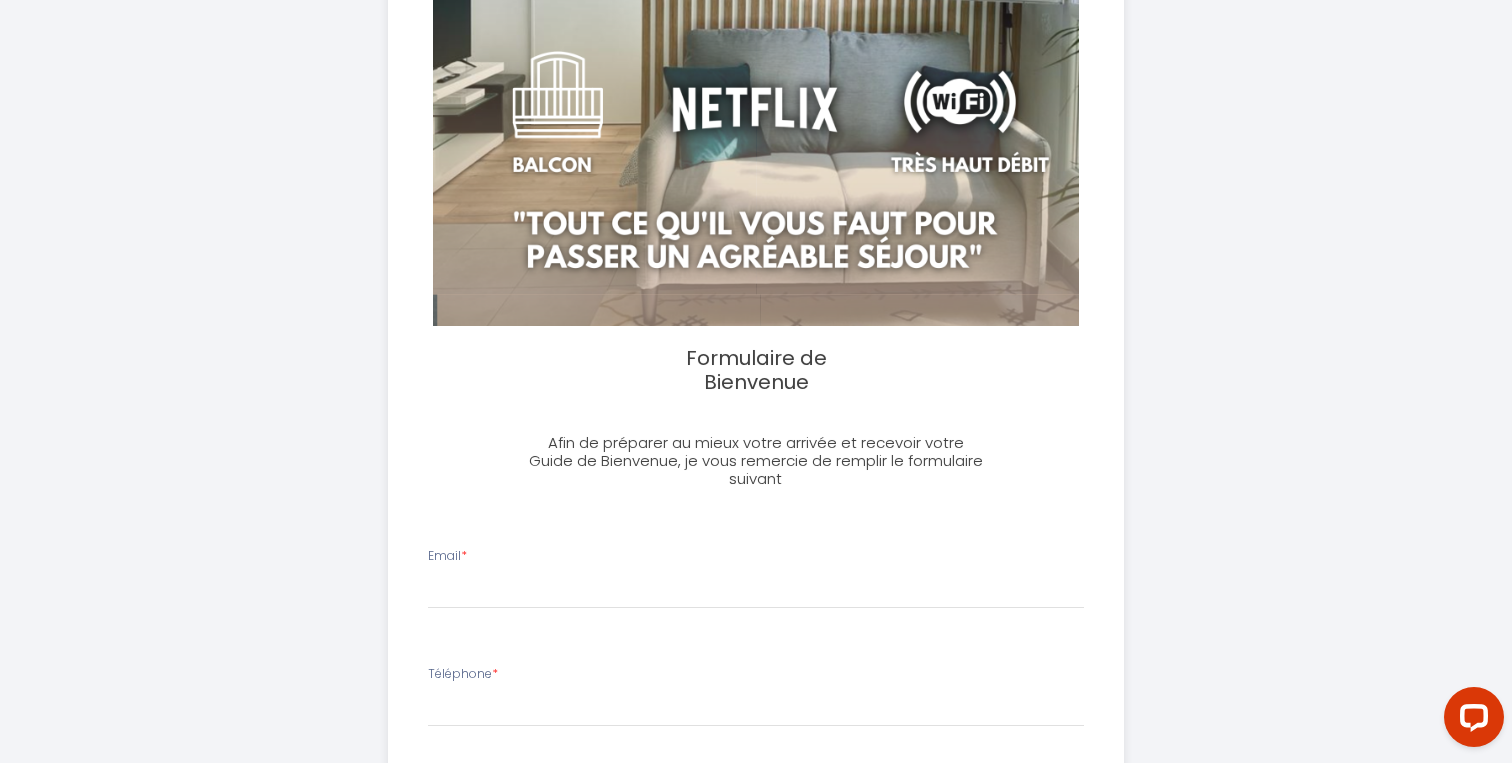 scroll, scrollTop: 467, scrollLeft: 0, axis: vertical 